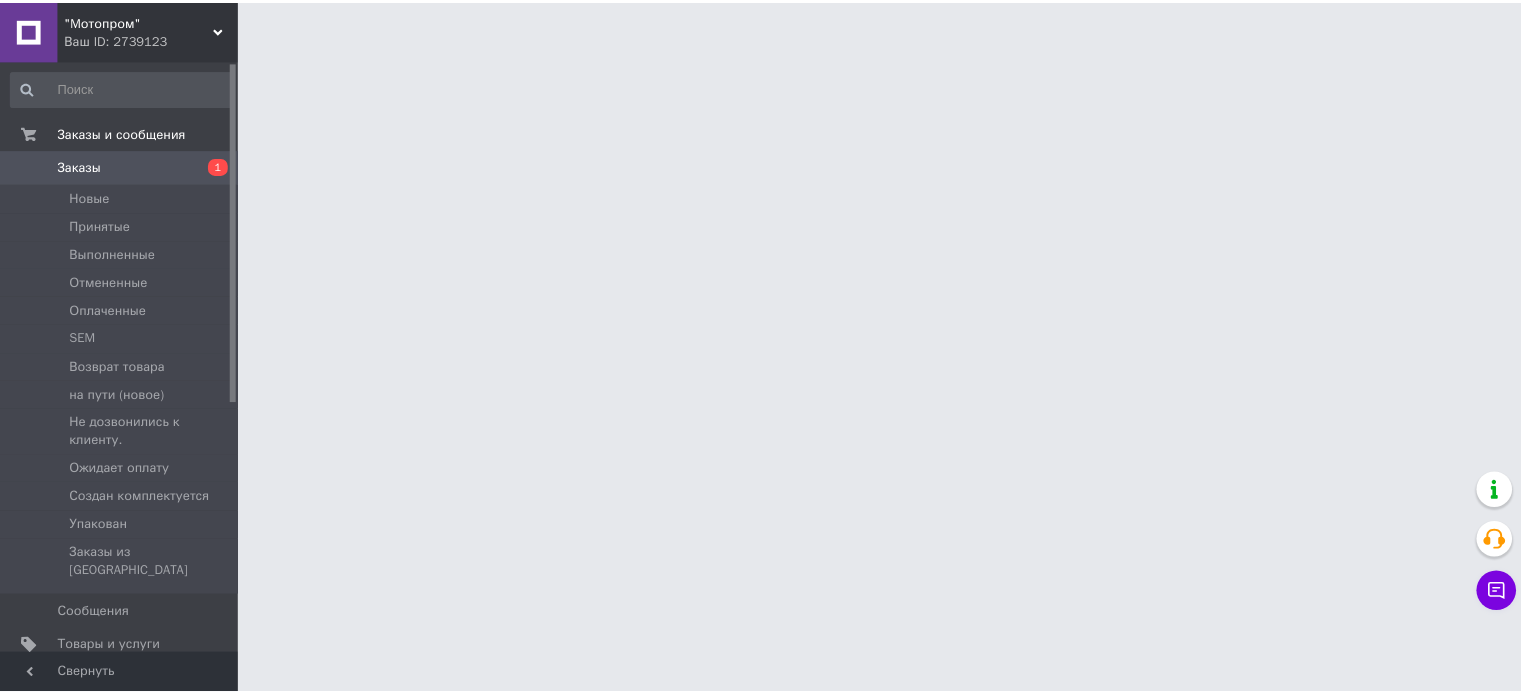 scroll, scrollTop: 0, scrollLeft: 0, axis: both 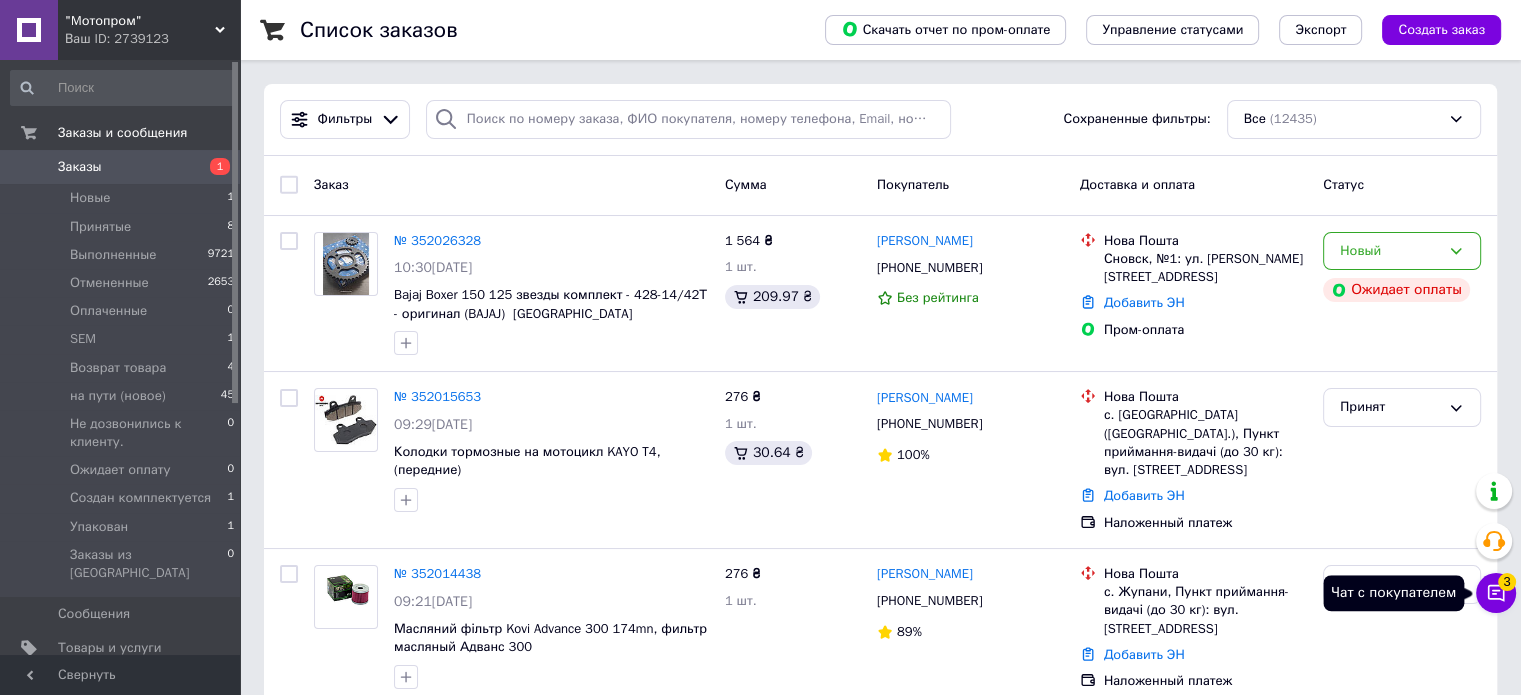 click 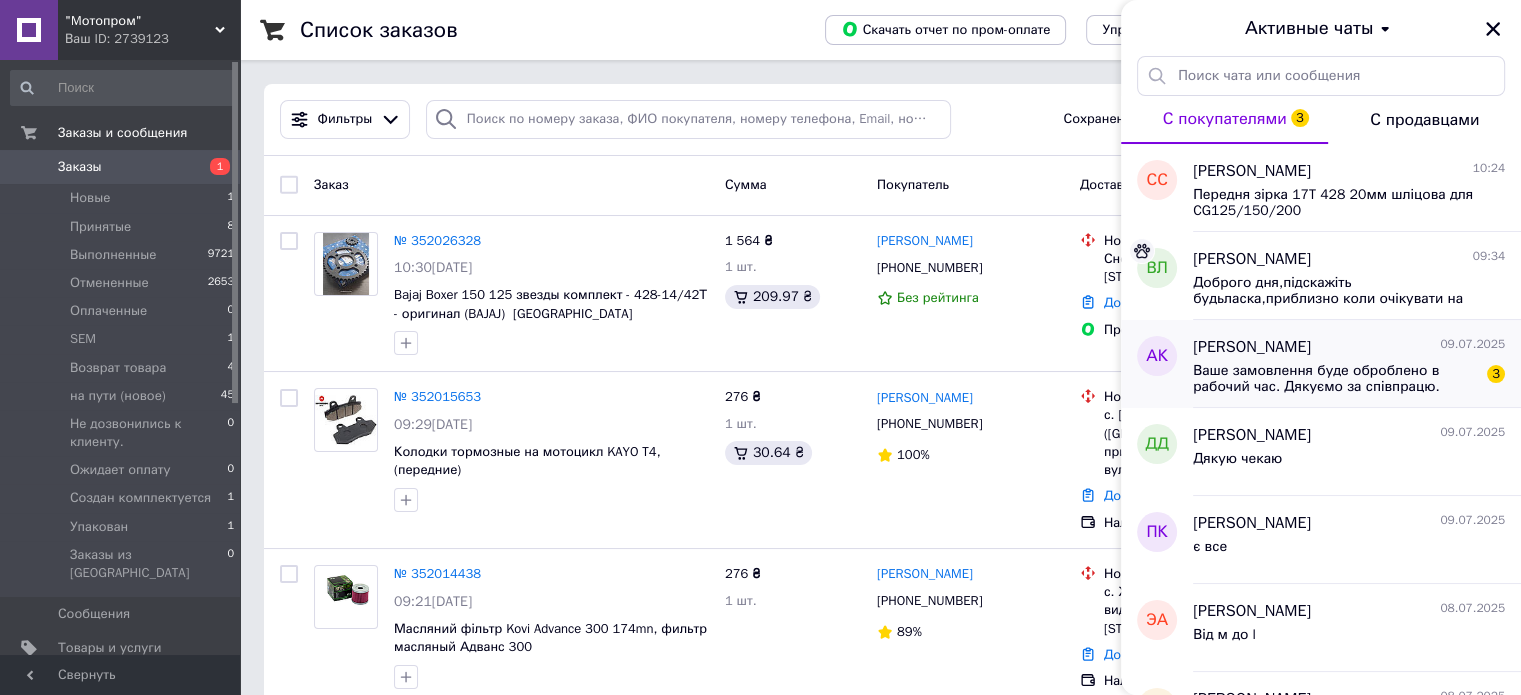 click on "Ваше замовлення буде оброблено в рабочий час. Дякуємо за співпрацю." at bounding box center [1335, 379] 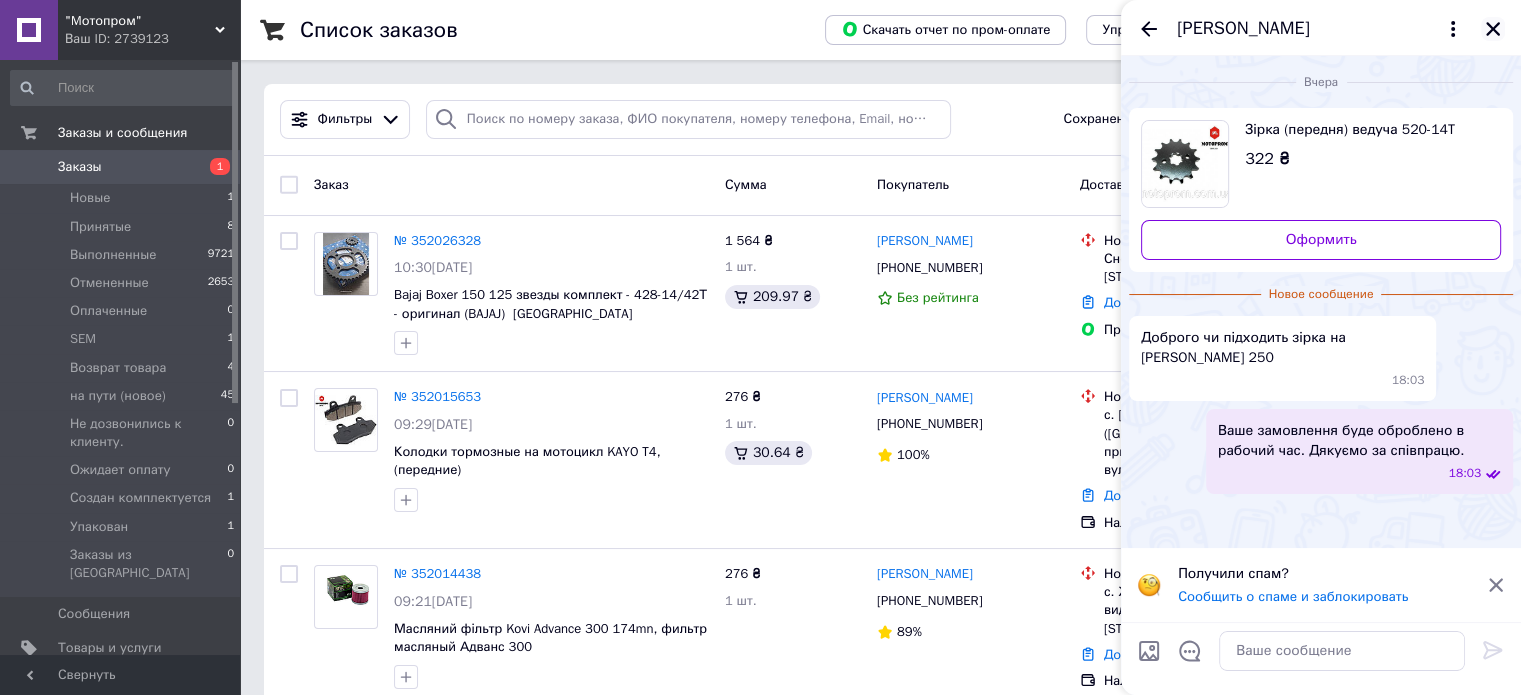 click 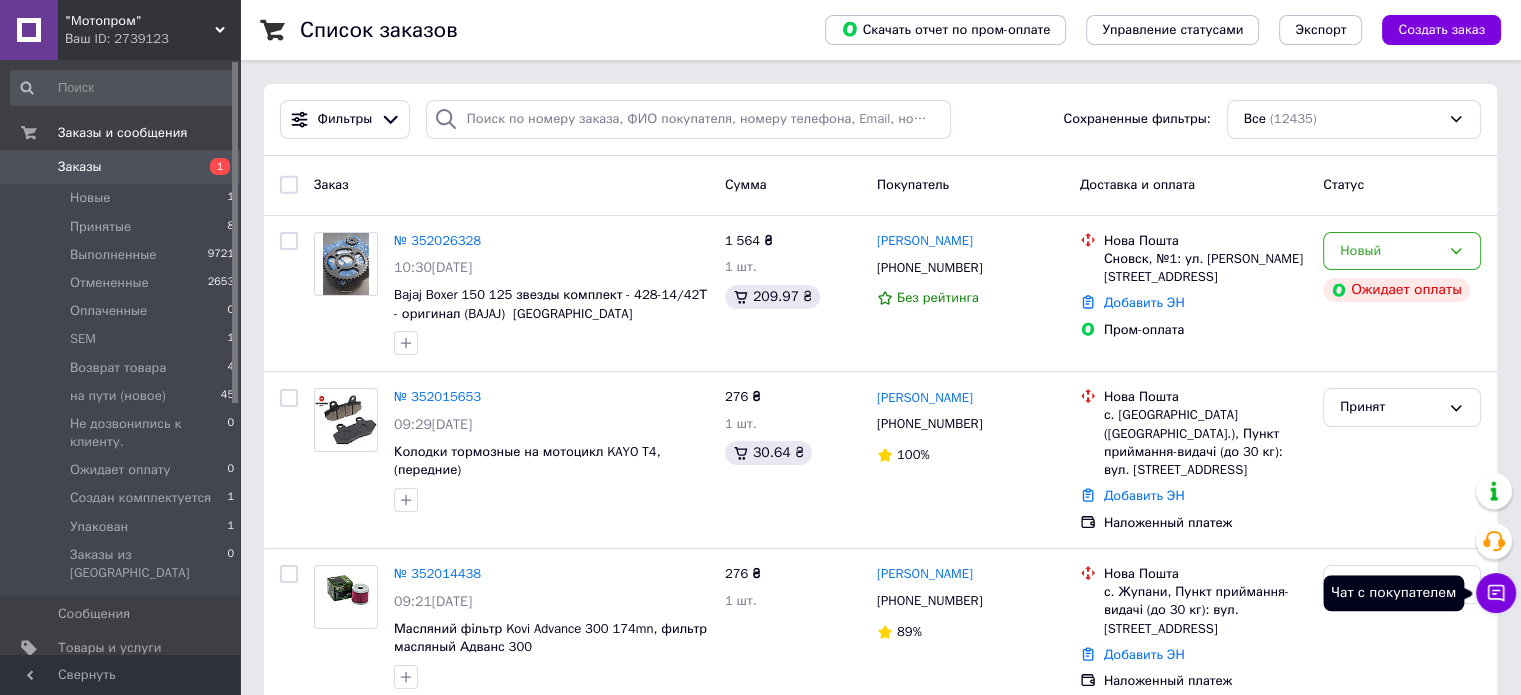 click on "Чат с покупателем" at bounding box center (1496, 593) 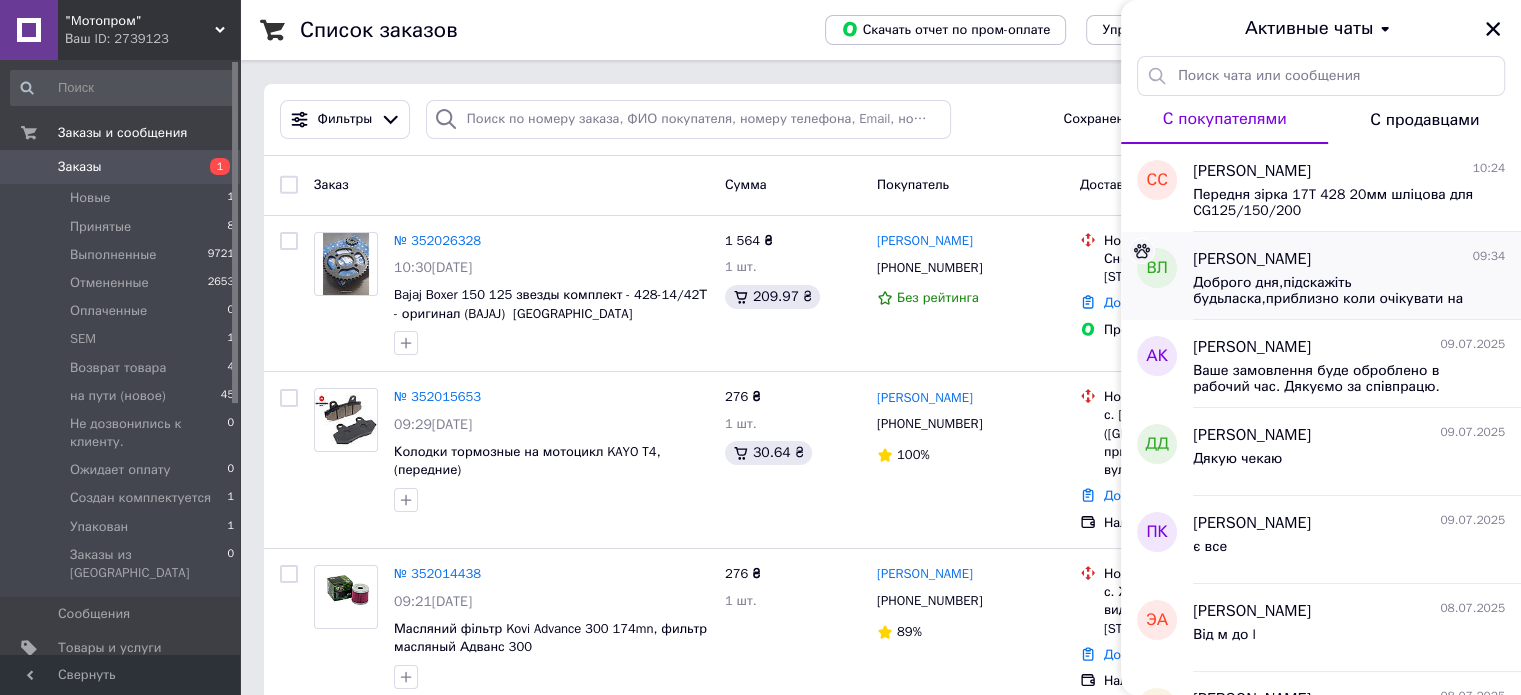 click on "Доброго дня,підскажіть будьласка,приблизно коли очікувати на замовлення?Дякую." at bounding box center [1335, 291] 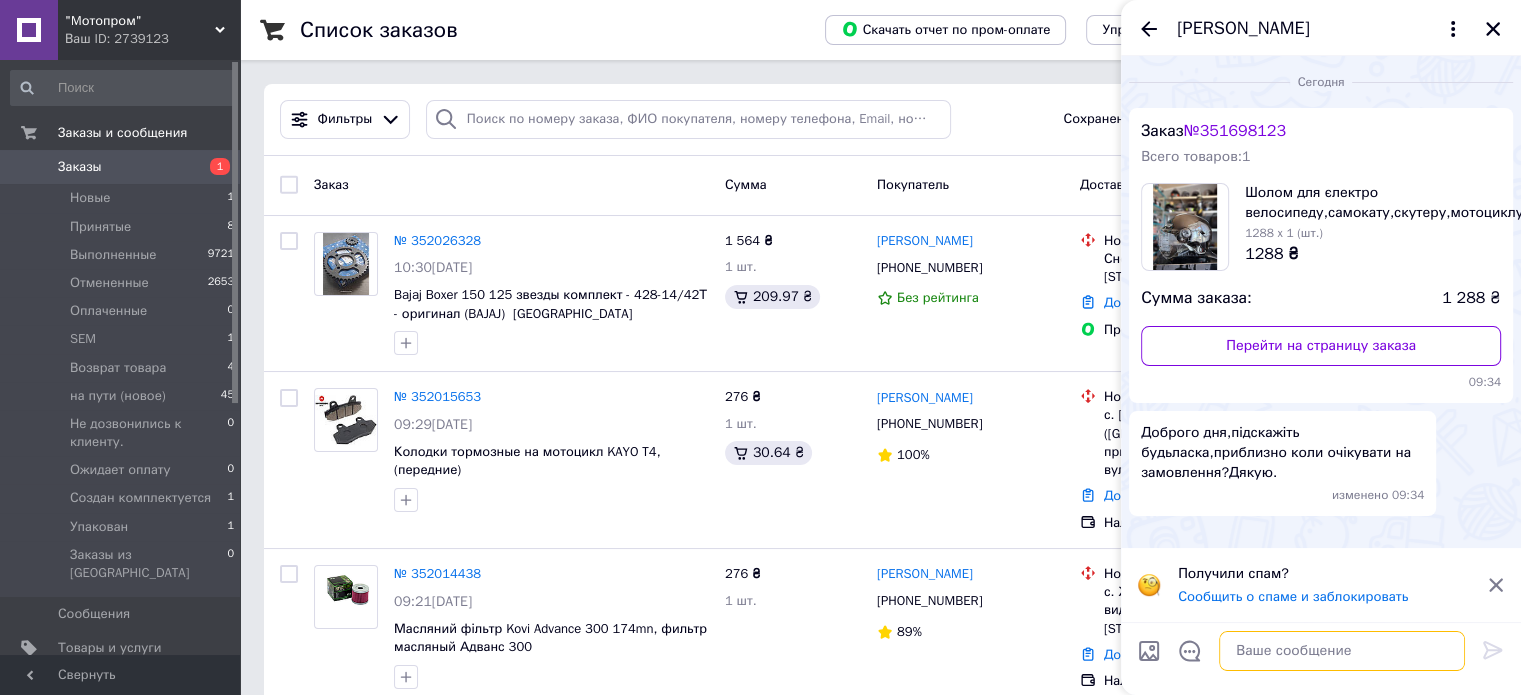 click at bounding box center [1342, 651] 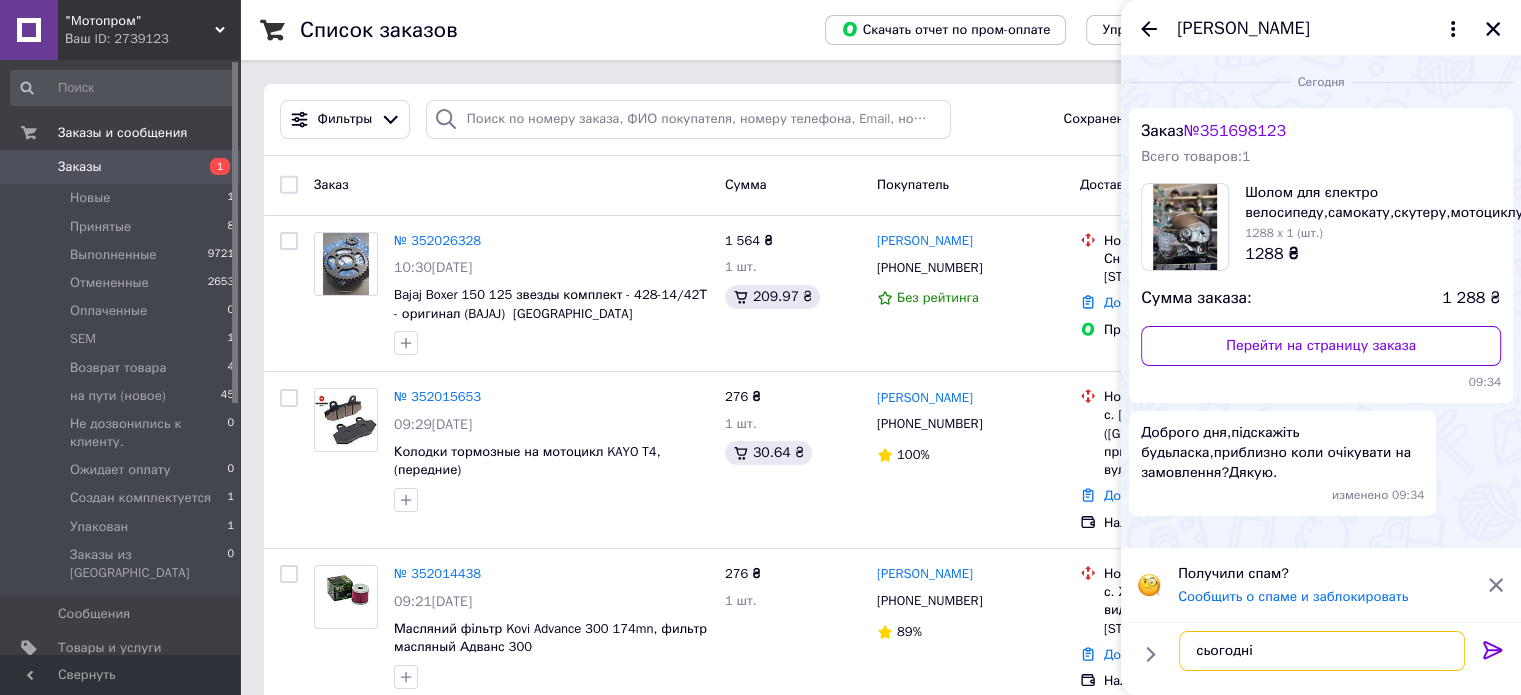 click on "сьогодні" at bounding box center [1322, 651] 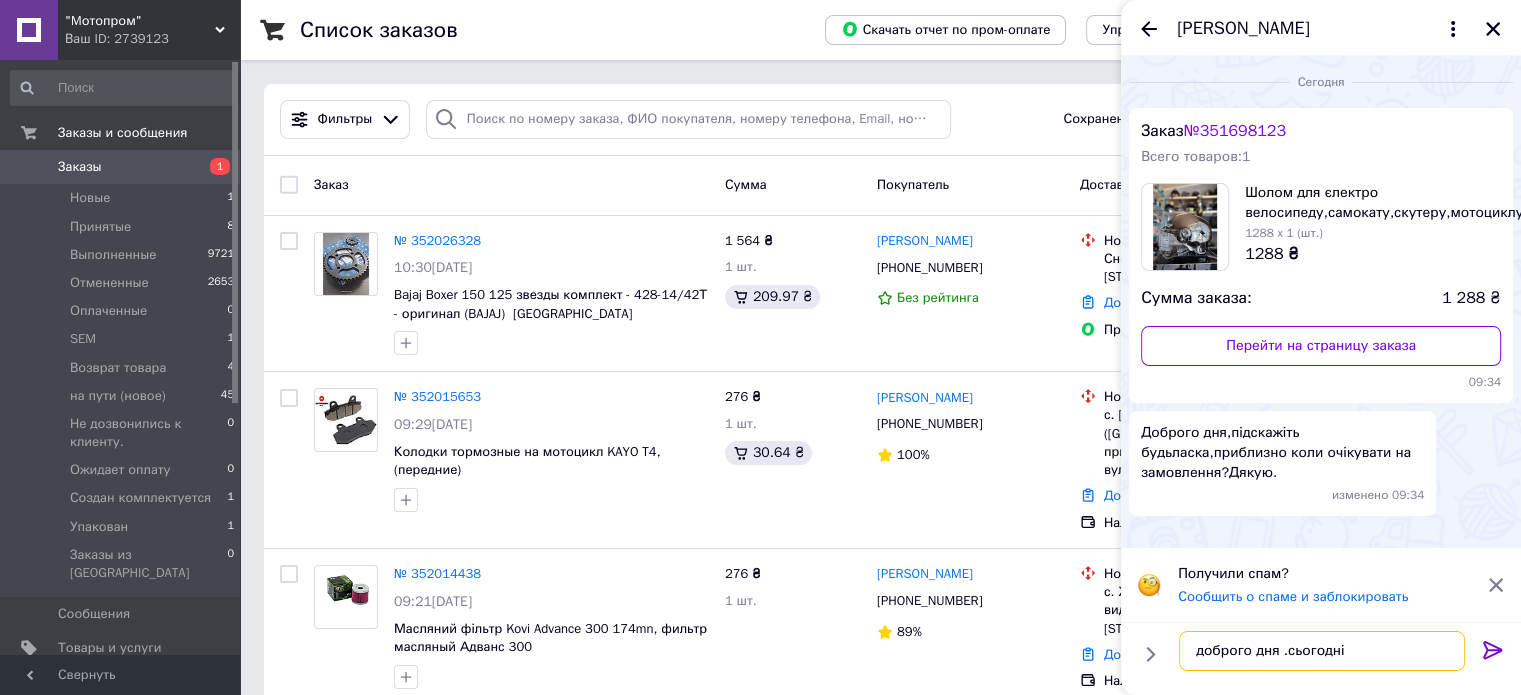 drag, startPoint x: 1352, startPoint y: 659, endPoint x: 1197, endPoint y: 668, distance: 155.26108 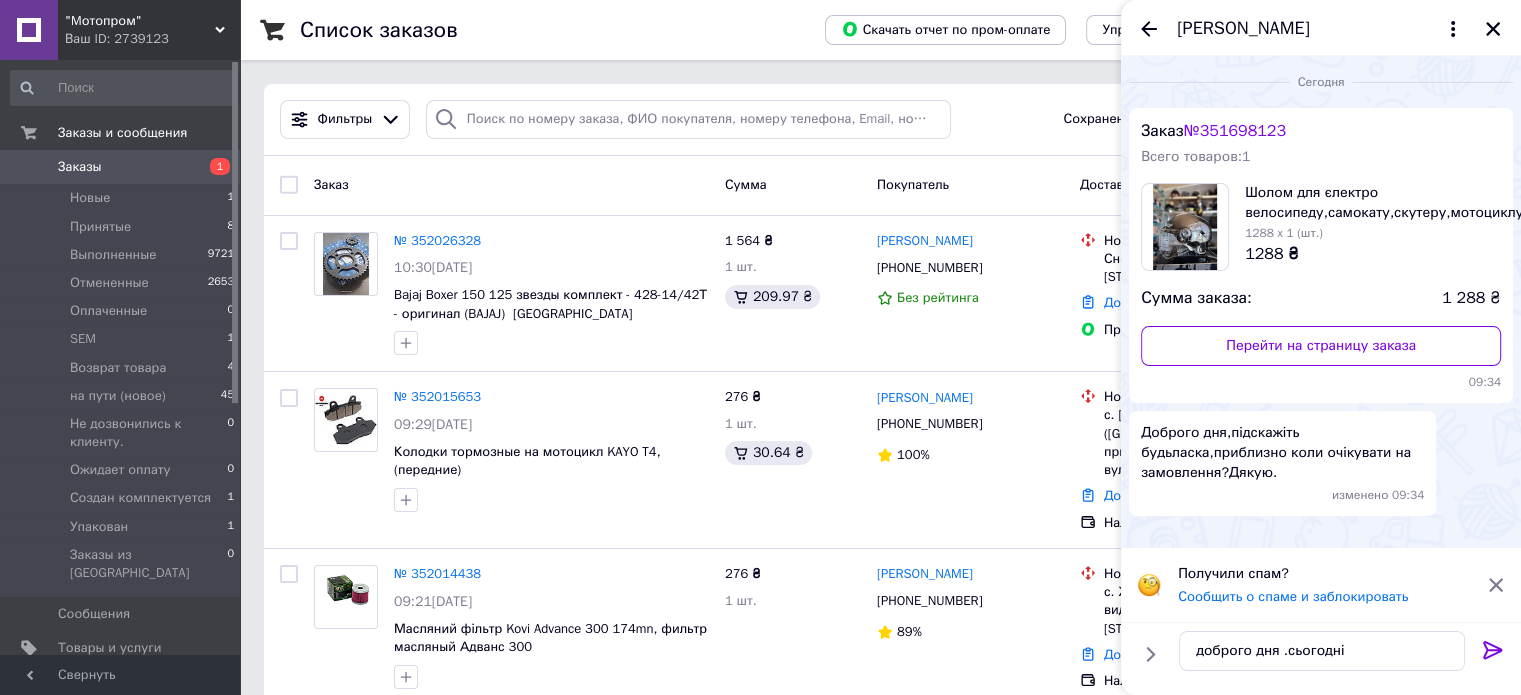 click on "№ 351698123" at bounding box center [1235, 131] 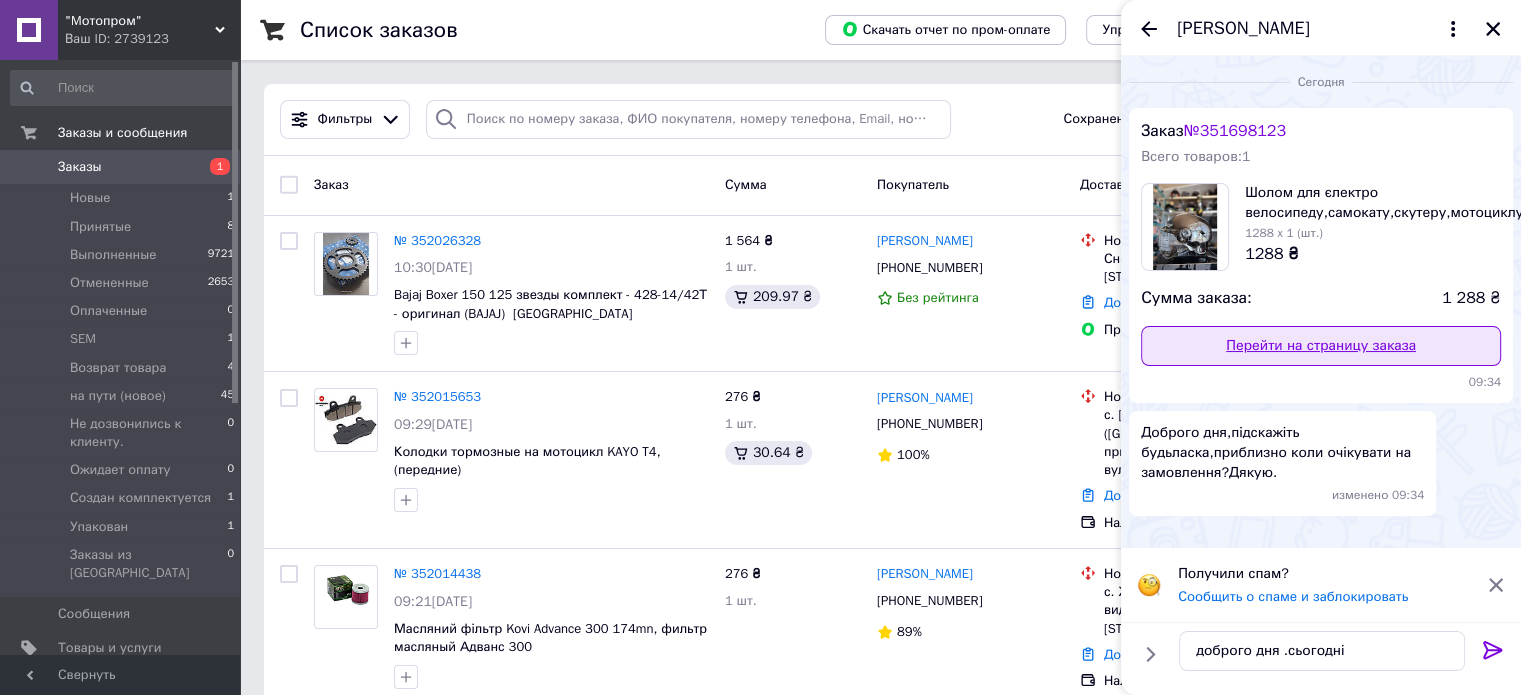 click on "Перейти на страницу заказа" at bounding box center [1321, 346] 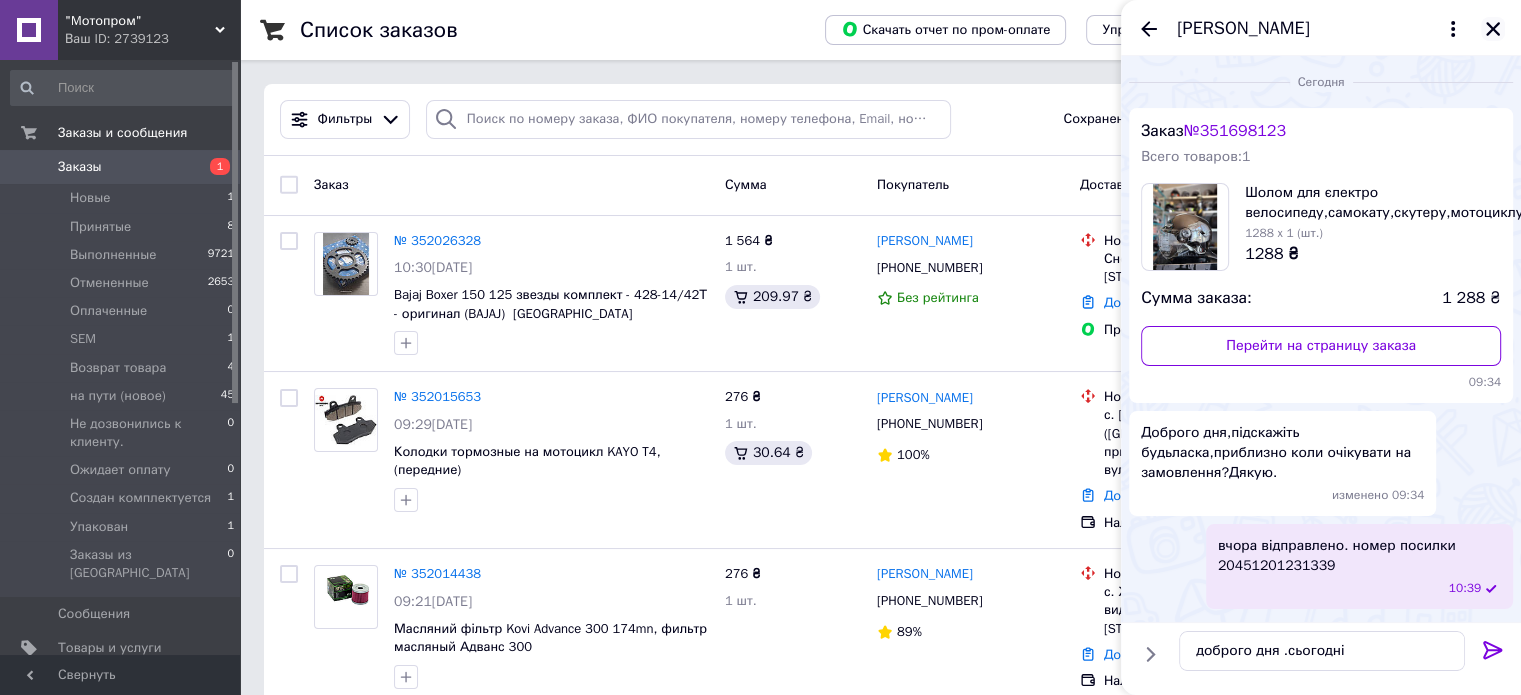 click 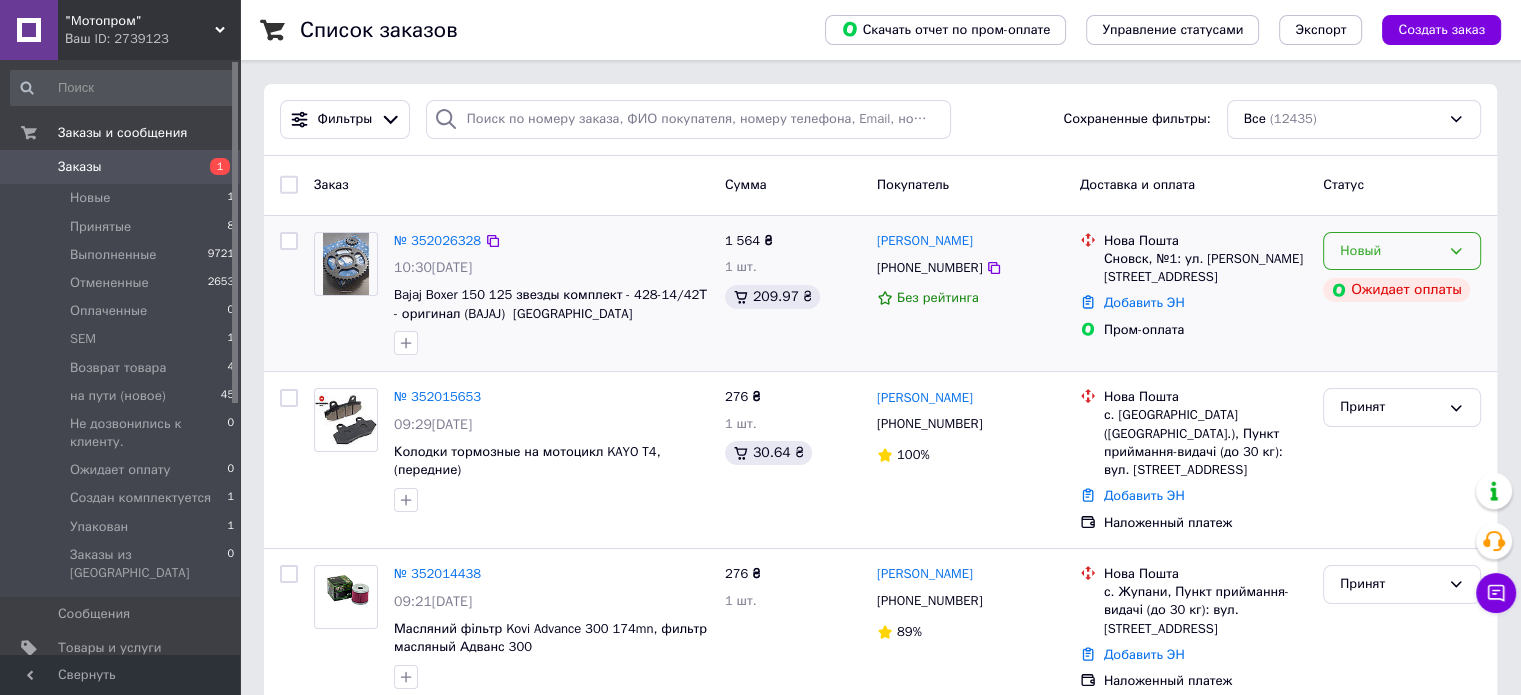 click on "Новый" at bounding box center (1402, 251) 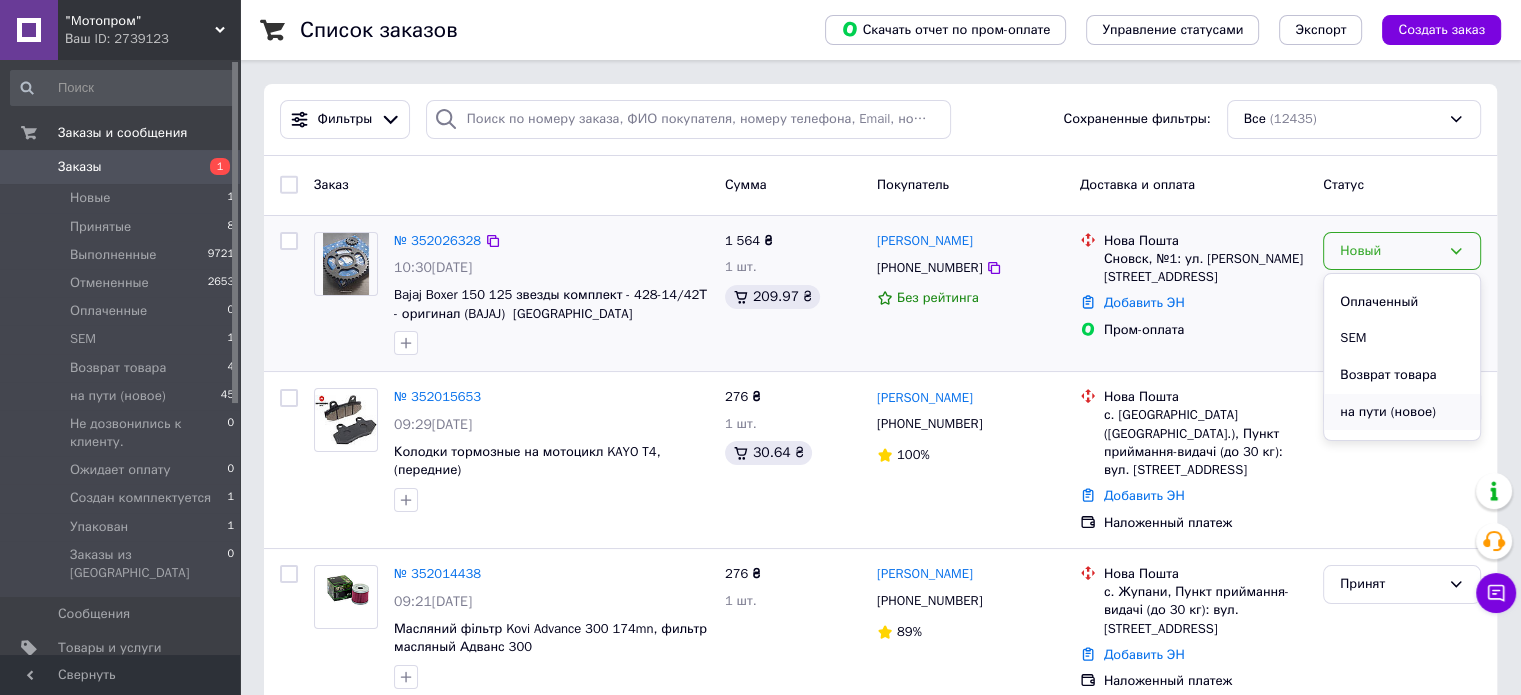 scroll, scrollTop: 200, scrollLeft: 0, axis: vertical 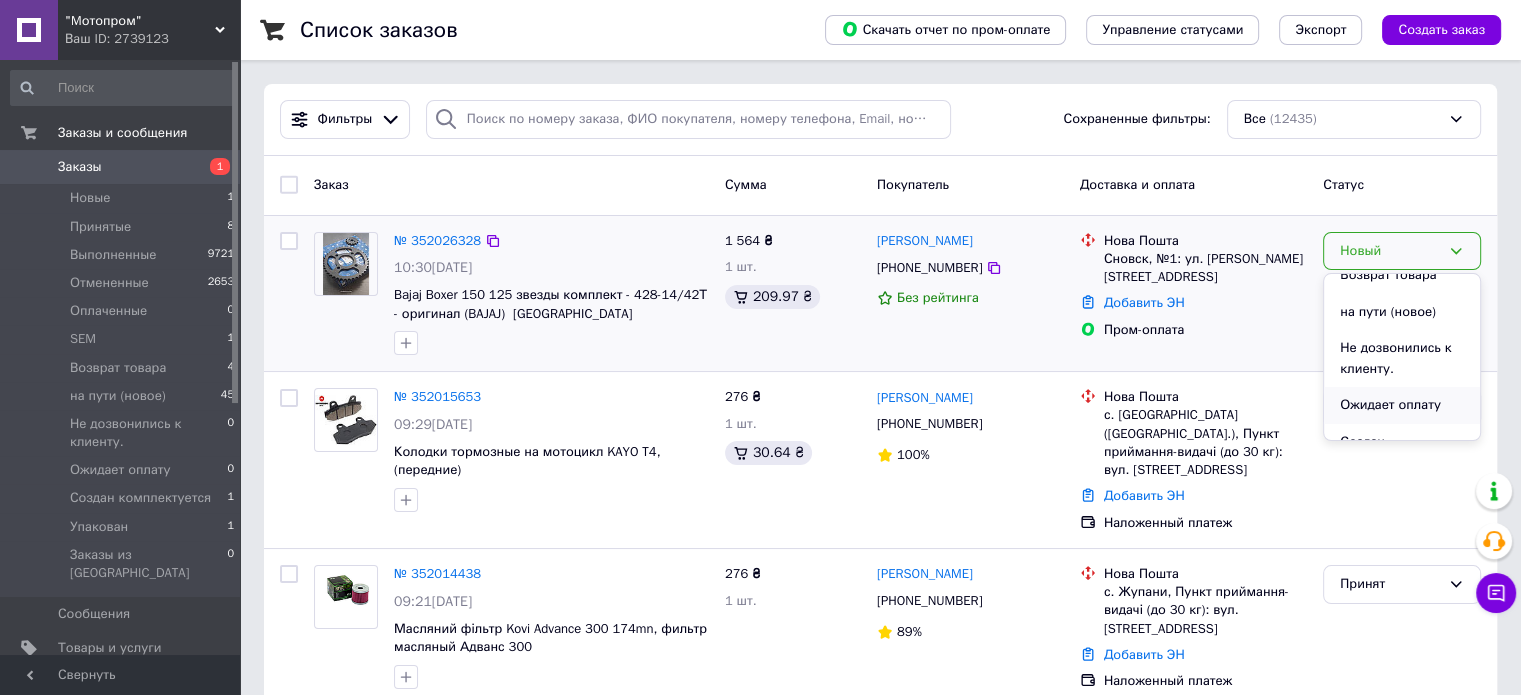 click on "Ожидает оплату" at bounding box center [1402, 405] 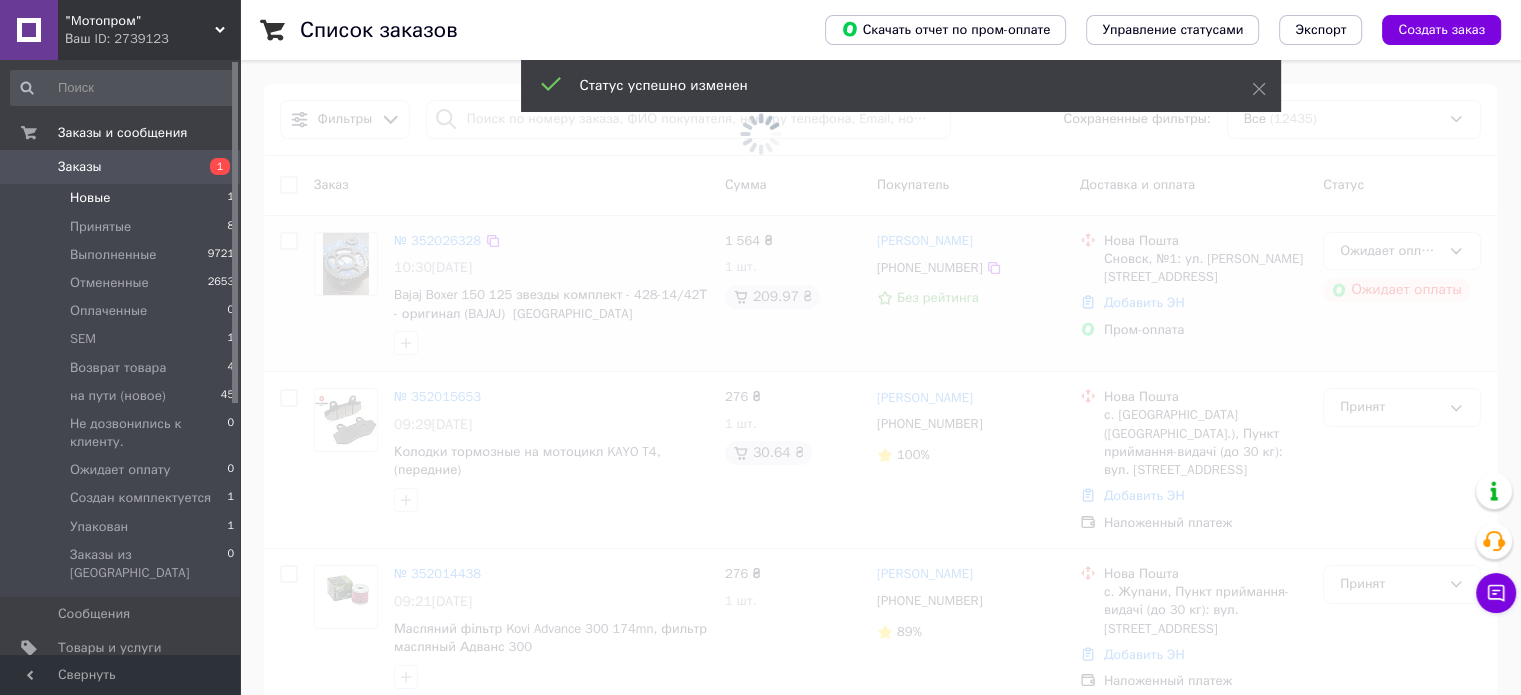 click on "Новые 1" at bounding box center [123, 198] 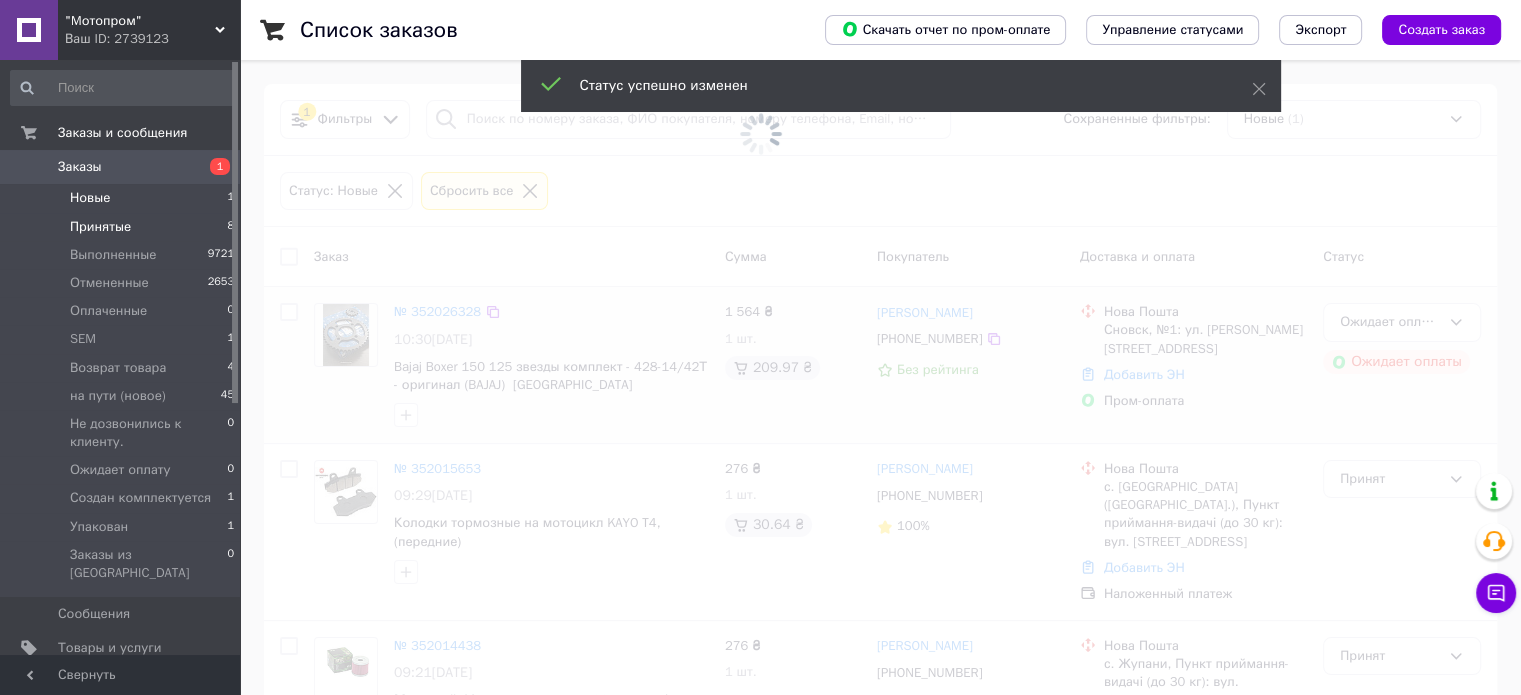 click on "Принятые" at bounding box center (100, 227) 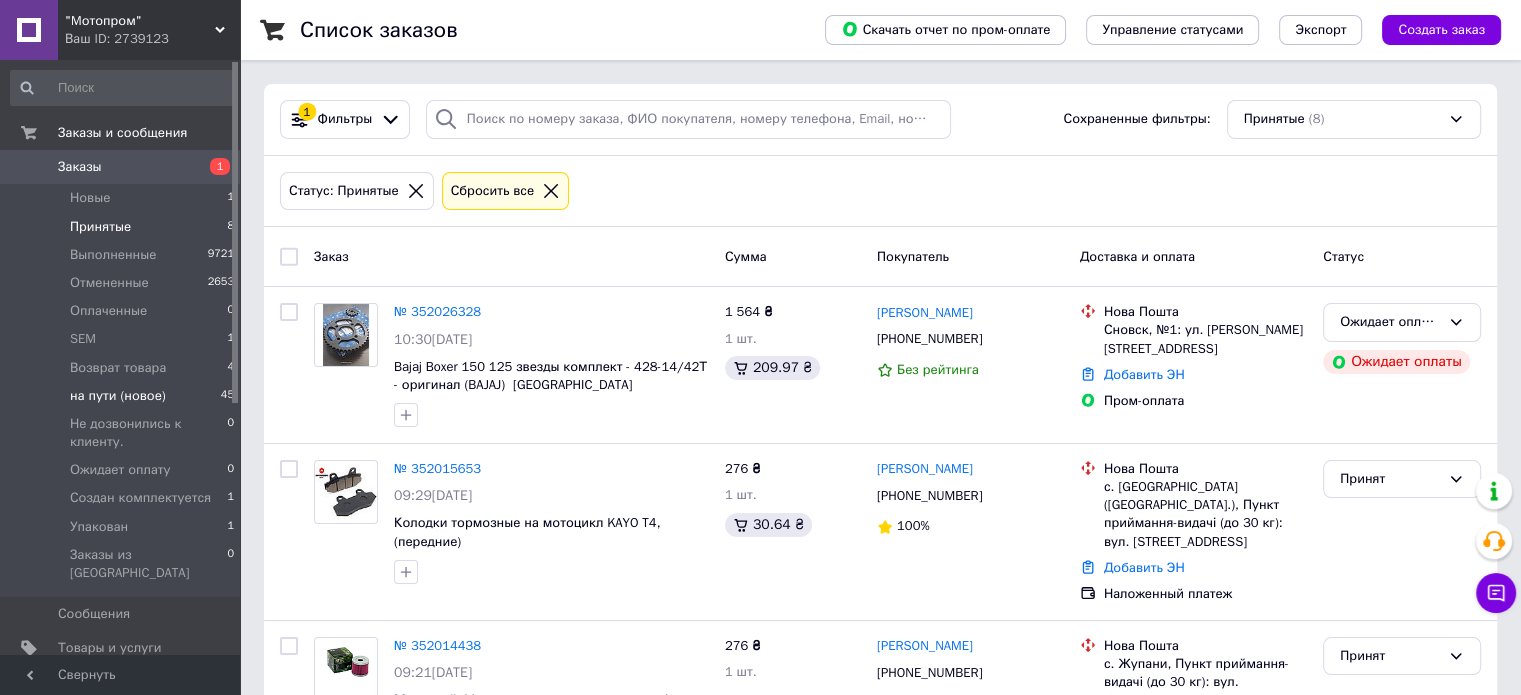 click on "на пути (новое) 45" at bounding box center (123, 396) 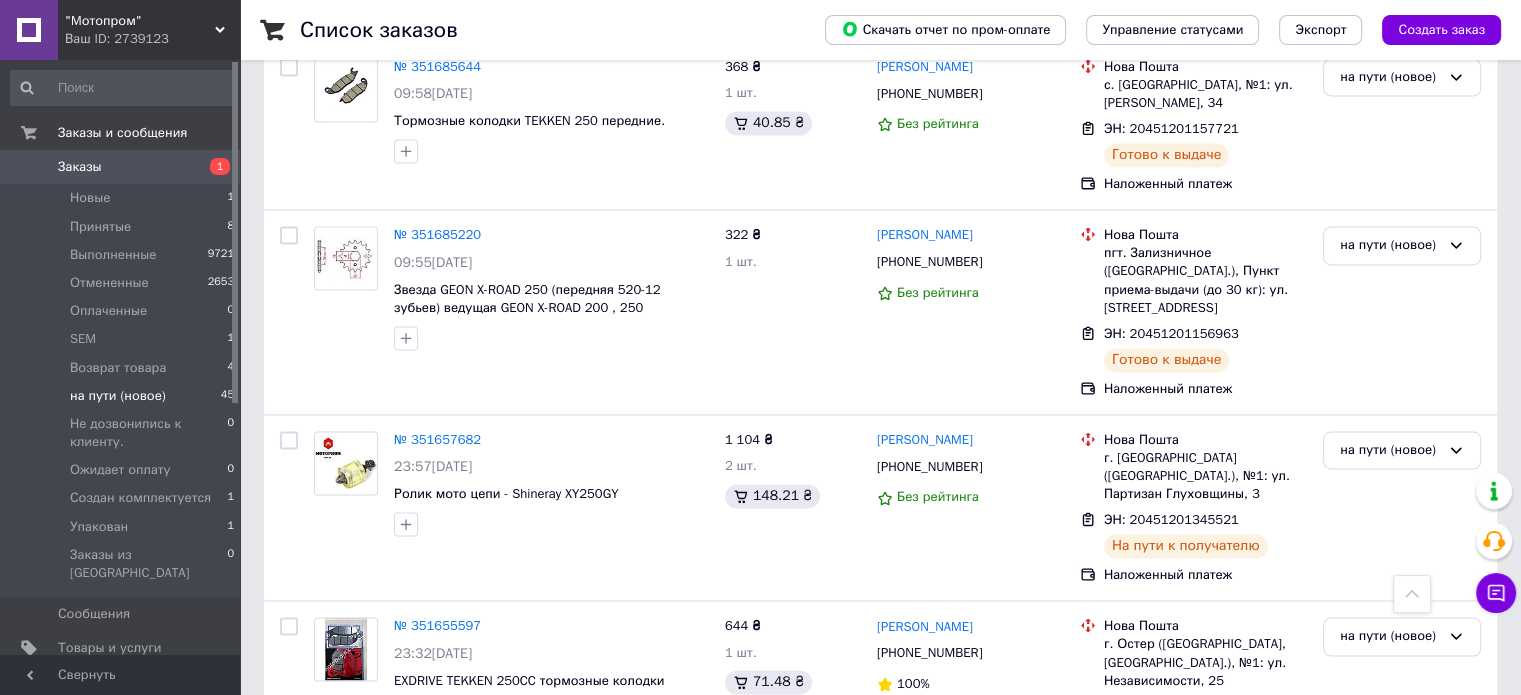 scroll, scrollTop: 3300, scrollLeft: 0, axis: vertical 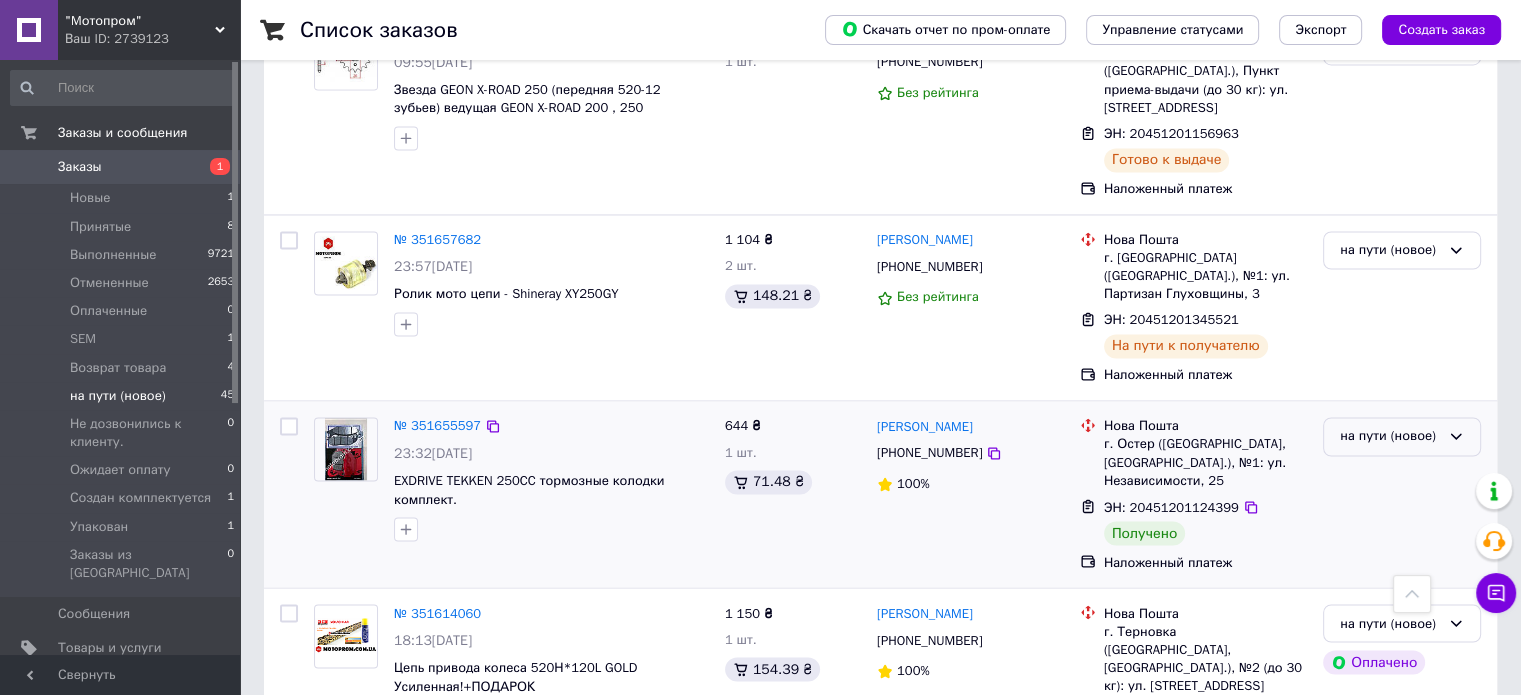 click on "на пути (новое)" at bounding box center [1390, 436] 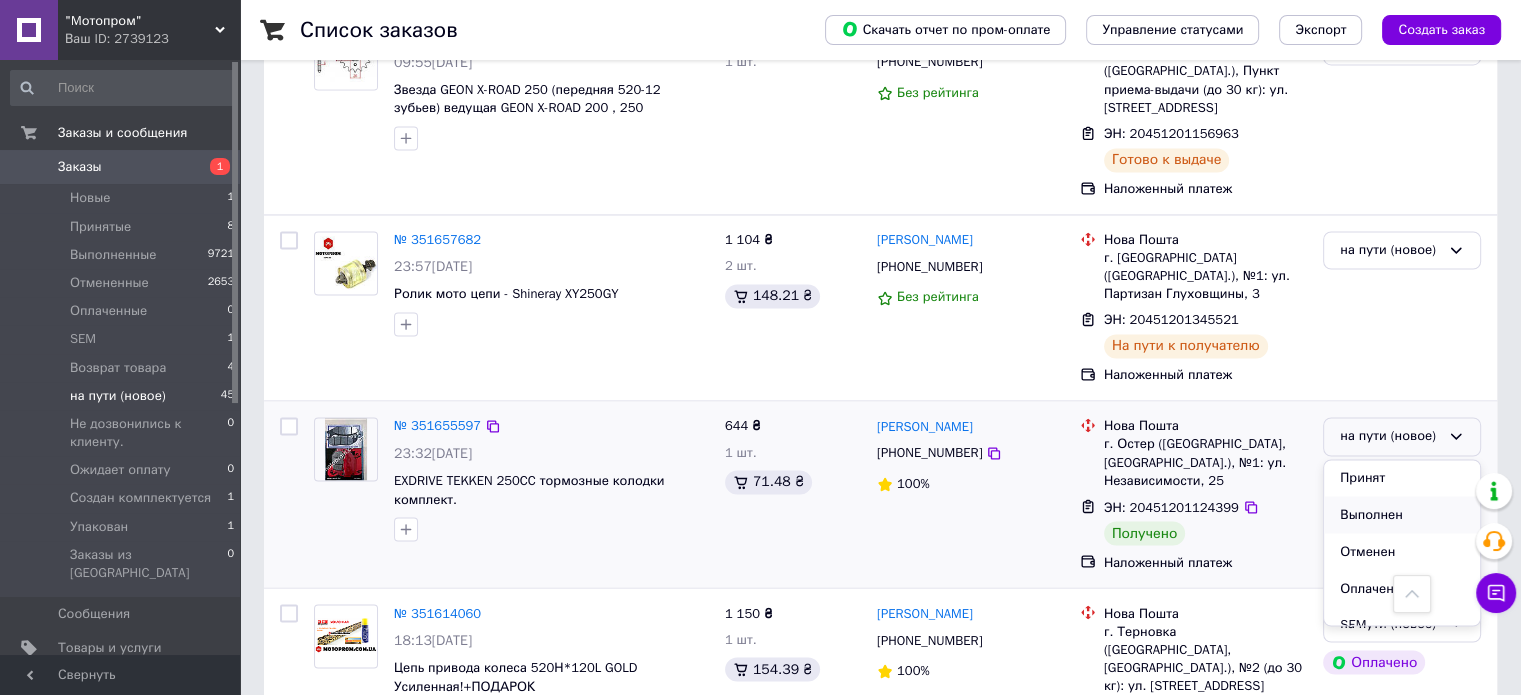 click on "Выполнен" at bounding box center [1402, 514] 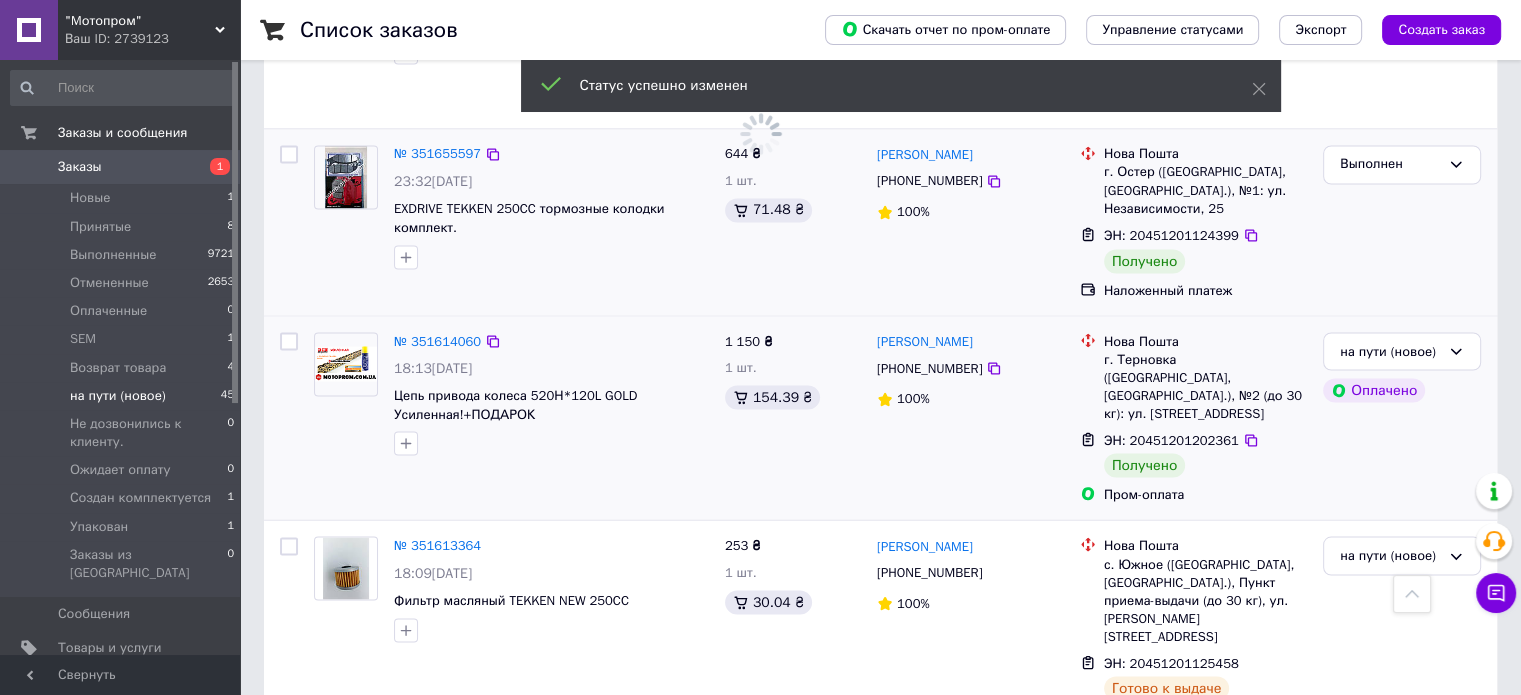 scroll, scrollTop: 3600, scrollLeft: 0, axis: vertical 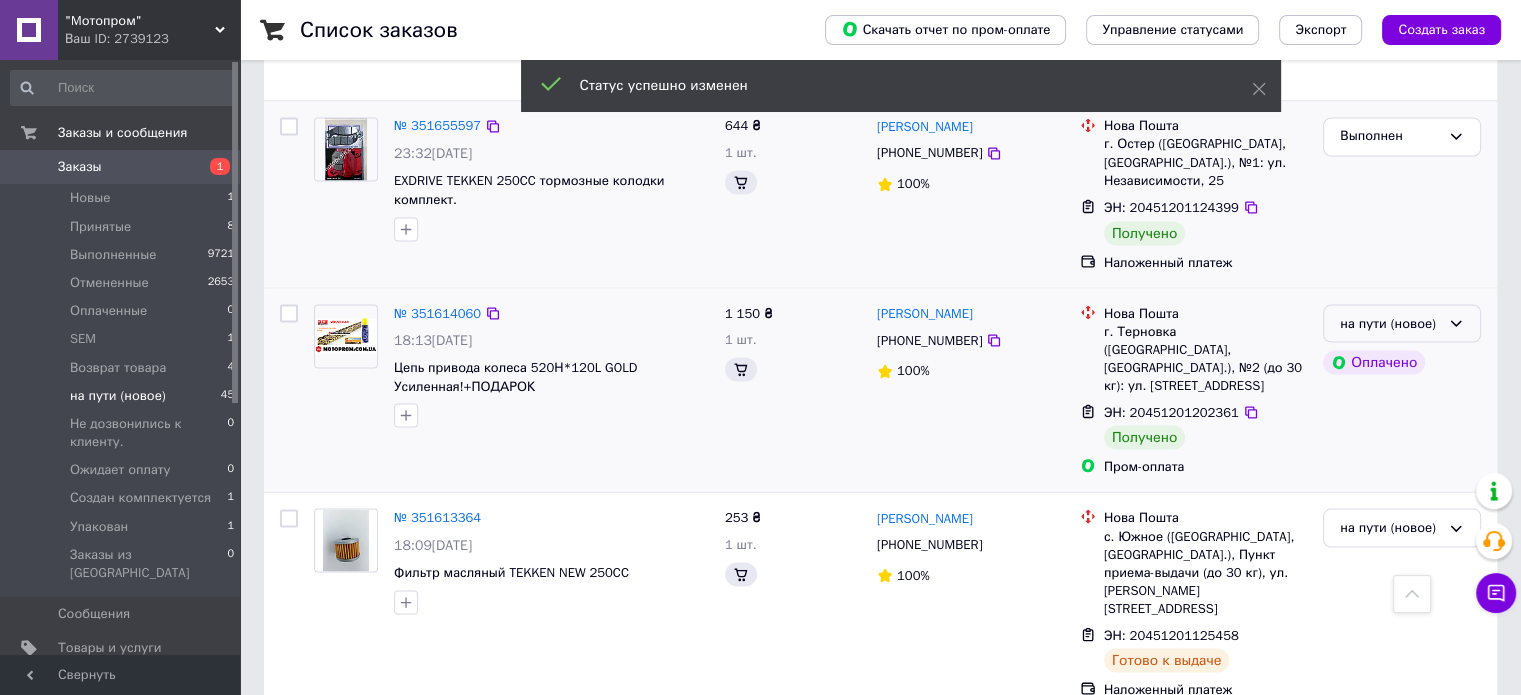 click on "на пути (новое)" at bounding box center [1402, 323] 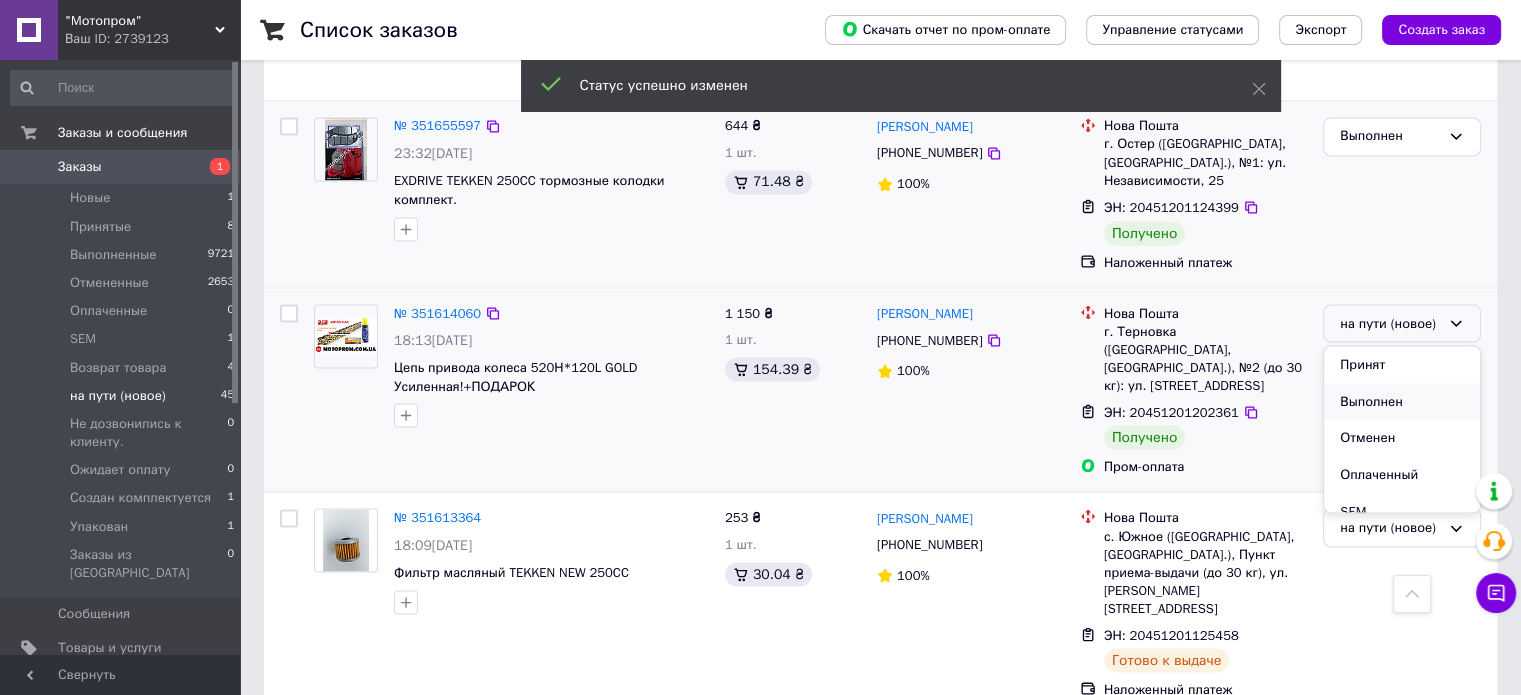 click on "Выполнен" at bounding box center (1402, 401) 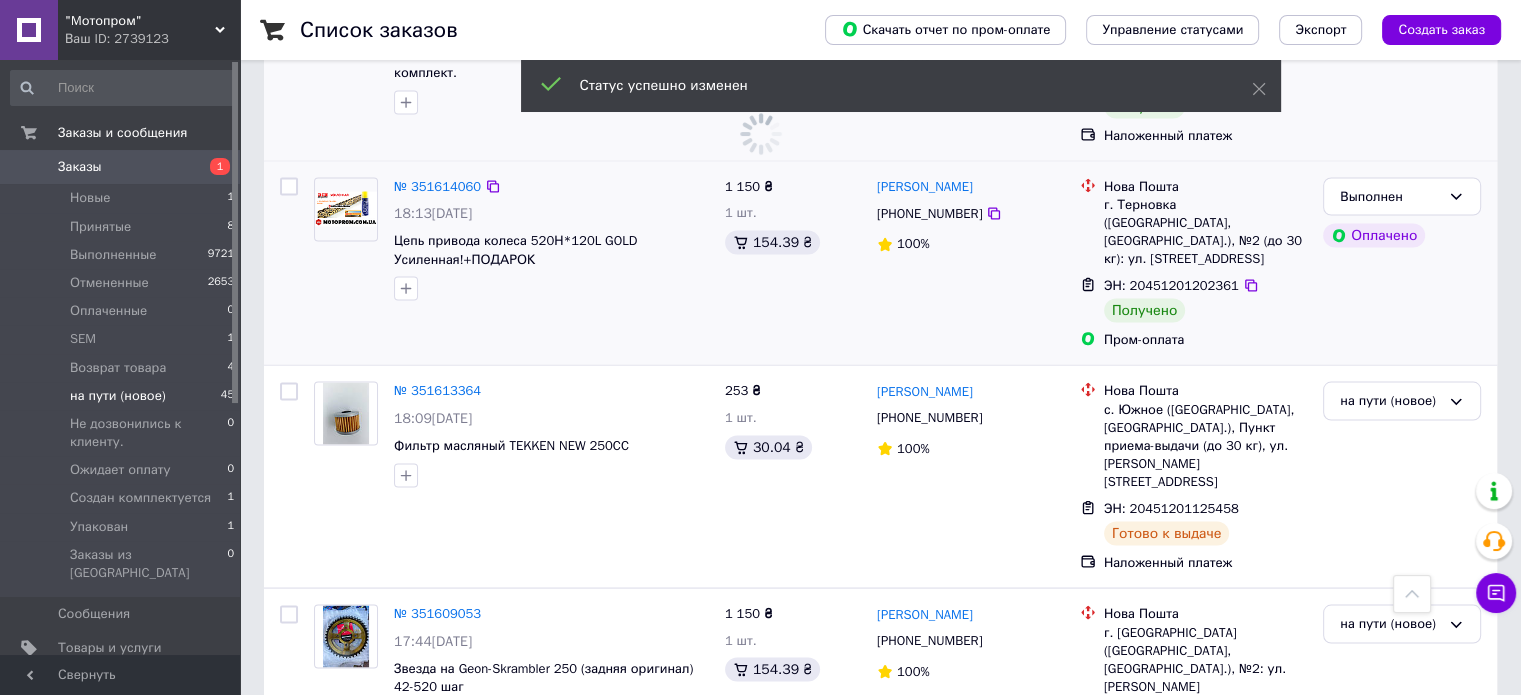 scroll, scrollTop: 3900, scrollLeft: 0, axis: vertical 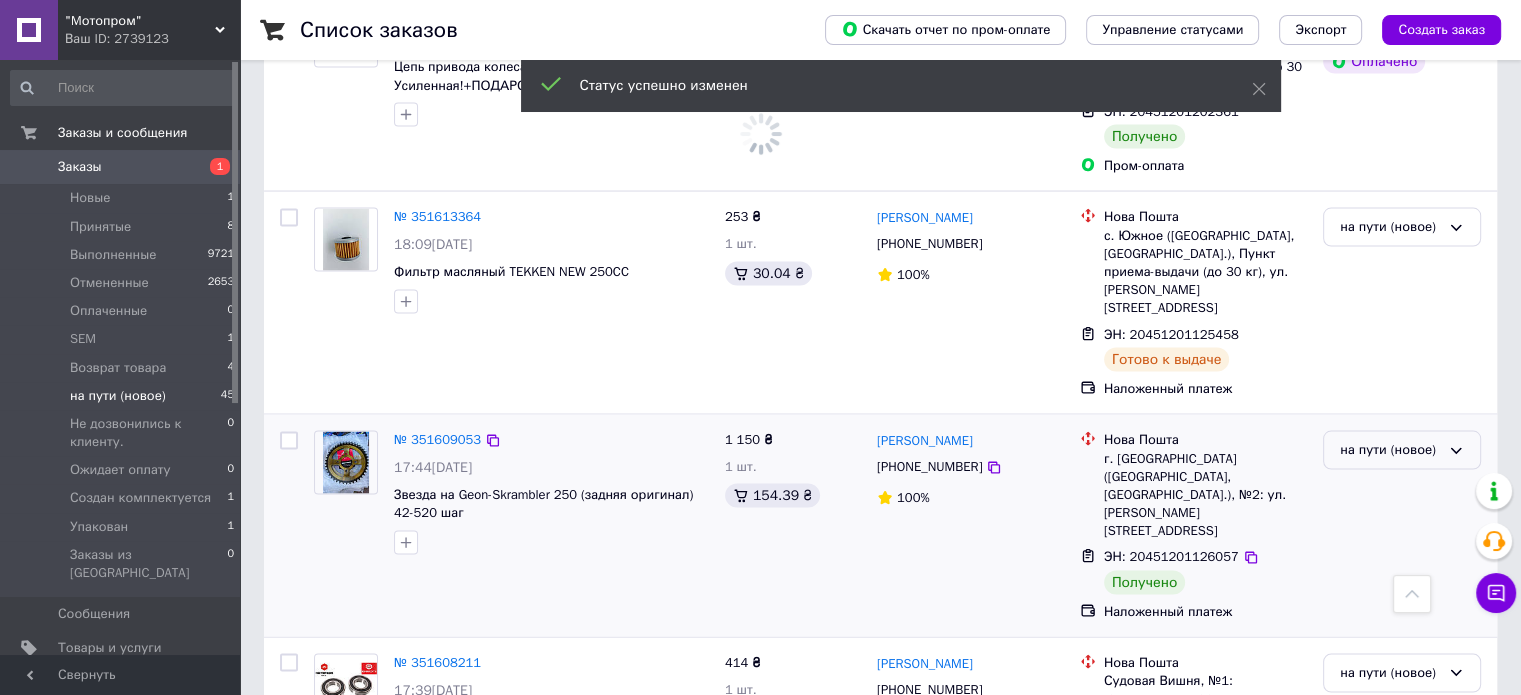 click on "на пути (новое)" at bounding box center (1390, 450) 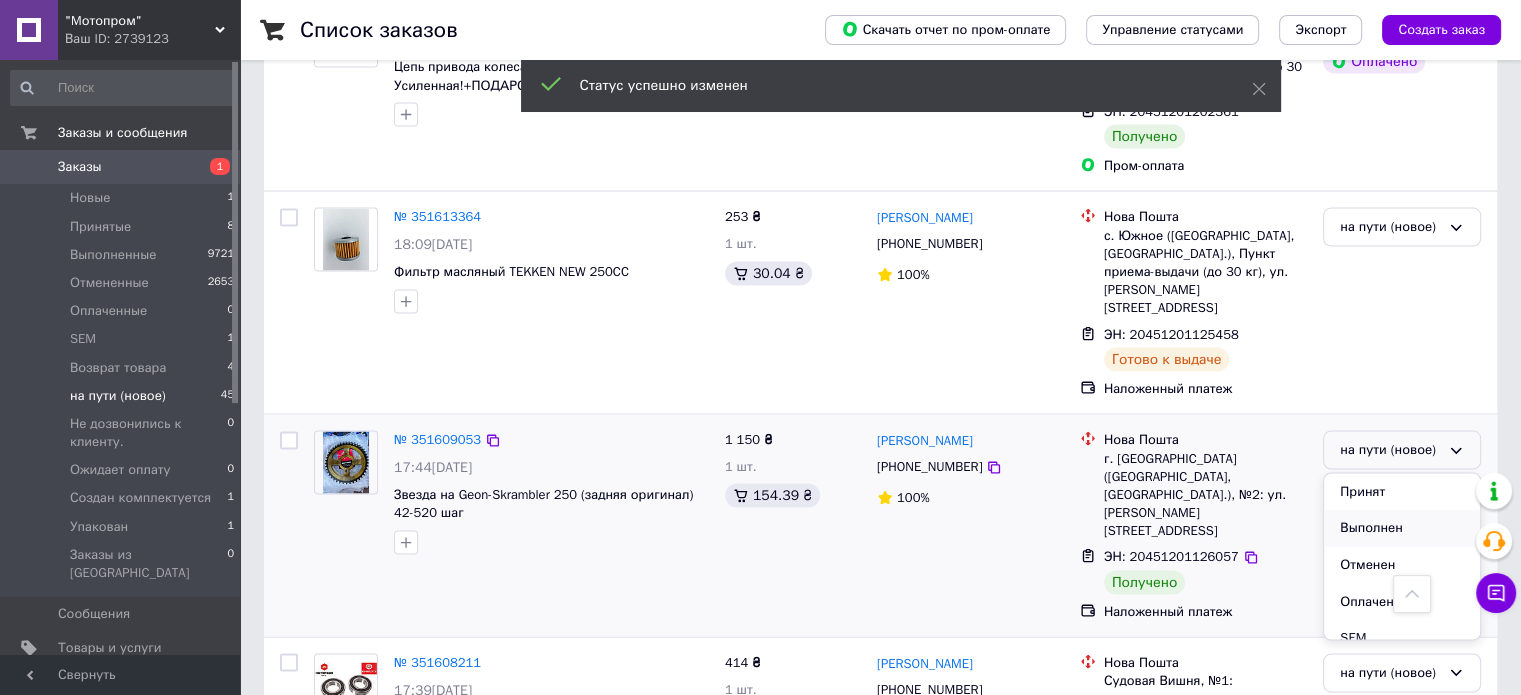 click on "Выполнен" at bounding box center (1402, 528) 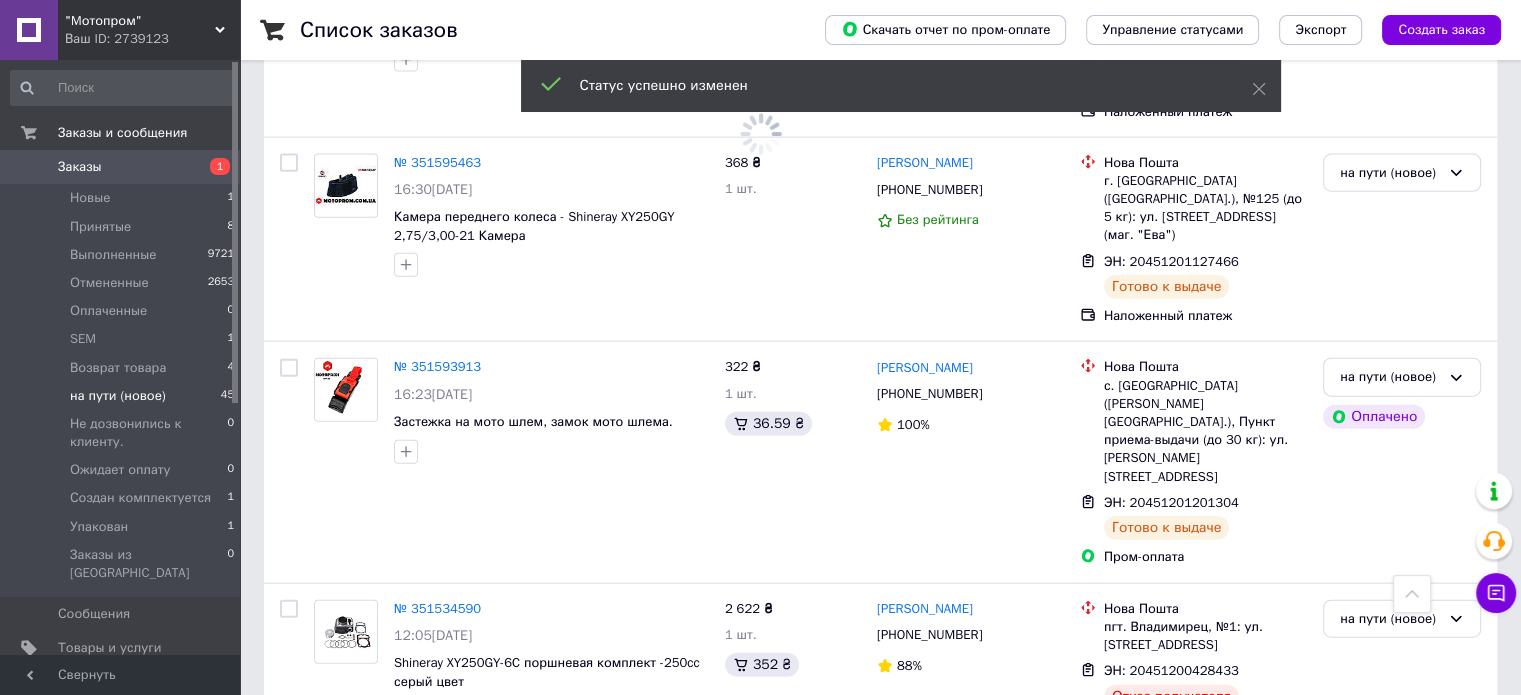 scroll, scrollTop: 4600, scrollLeft: 0, axis: vertical 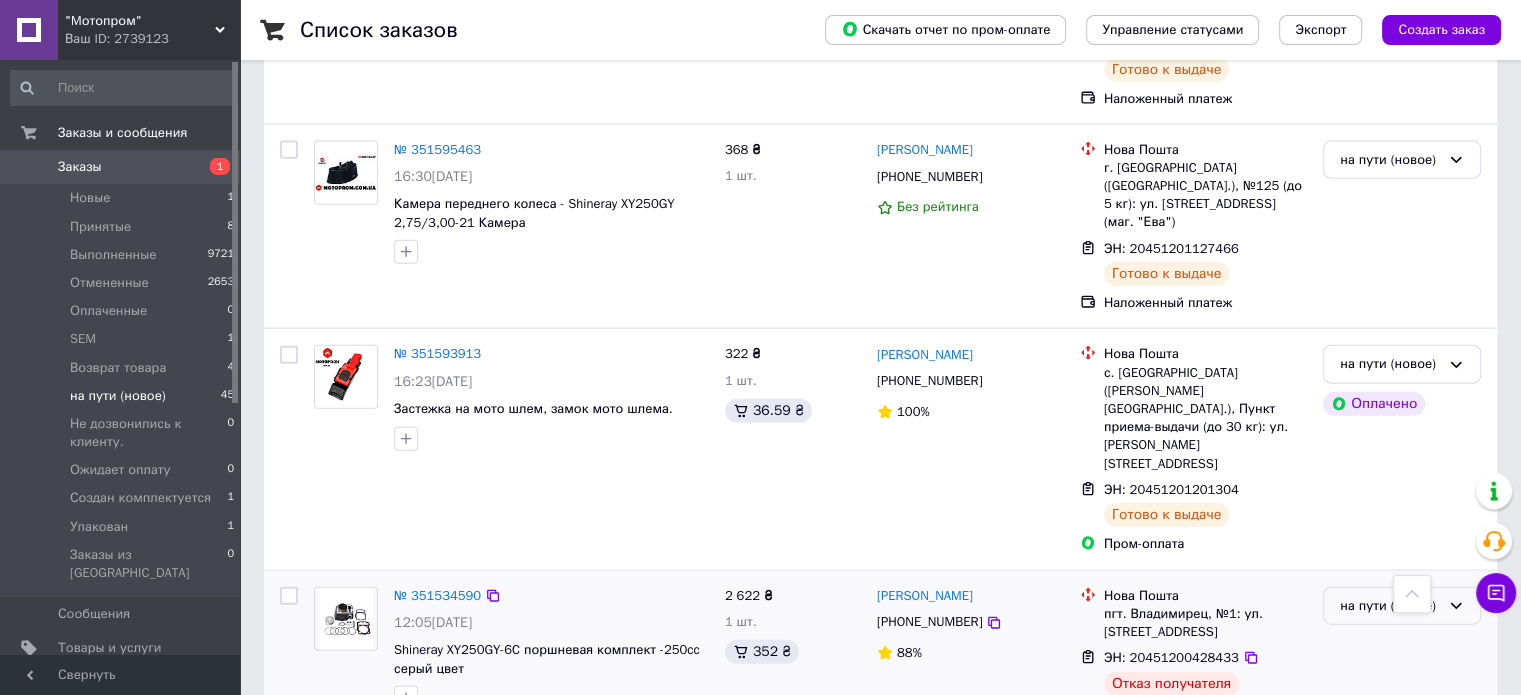 click on "на пути (новое)" at bounding box center (1390, 606) 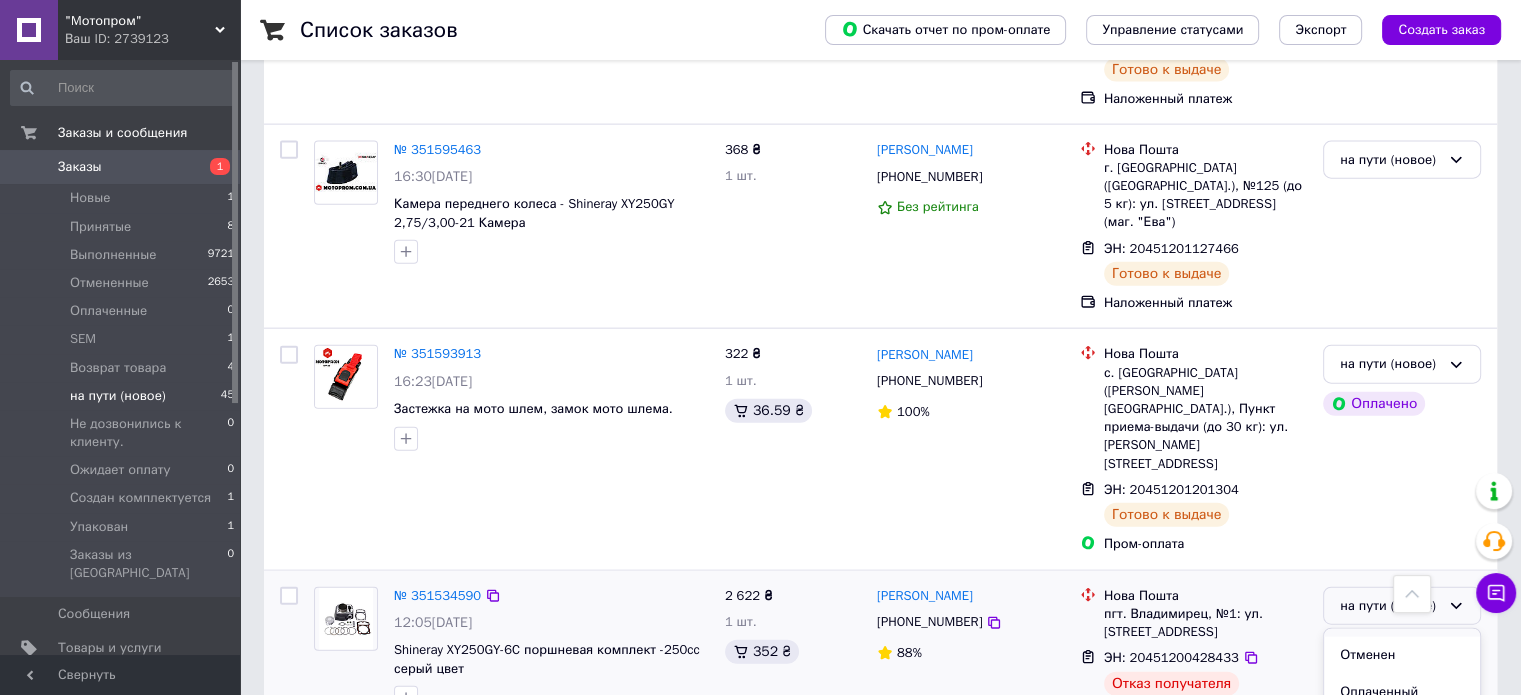 scroll, scrollTop: 100, scrollLeft: 0, axis: vertical 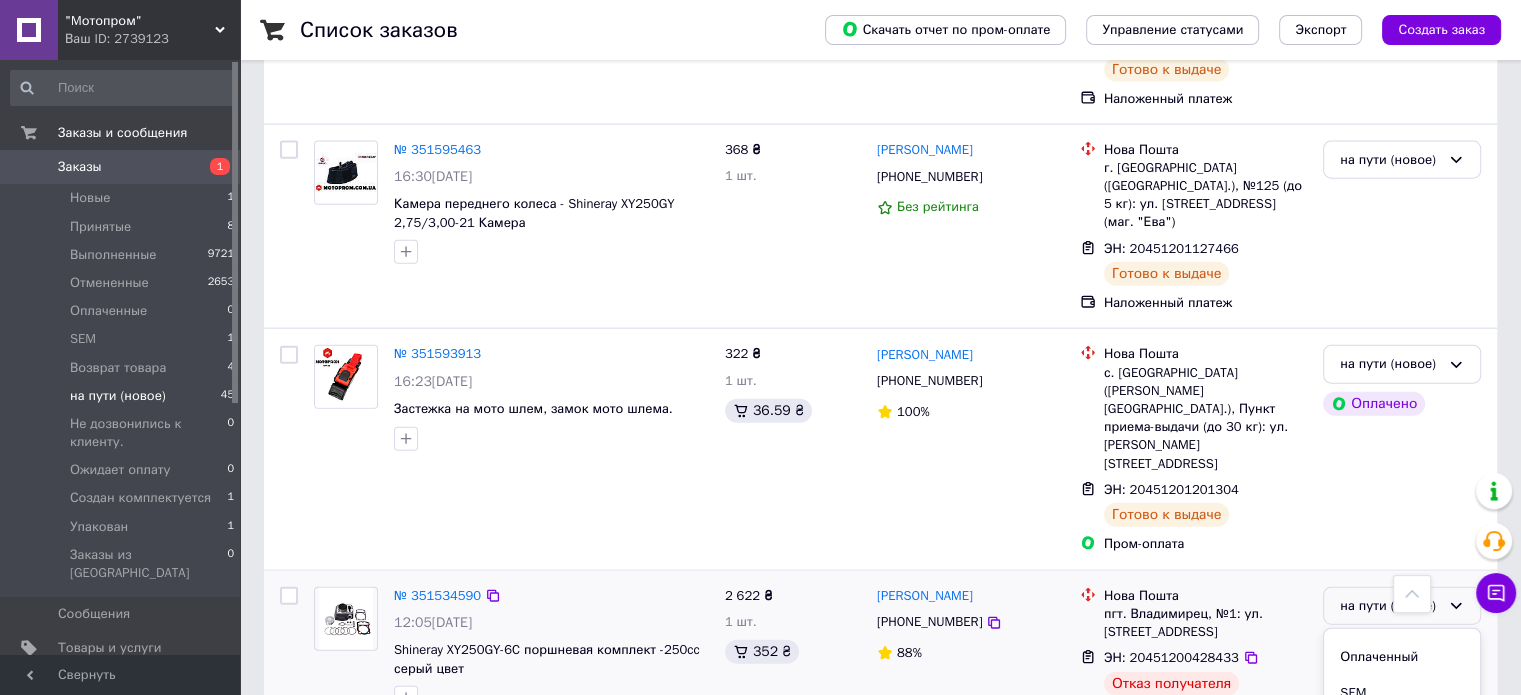 click on "Возврат товара" at bounding box center [1402, 730] 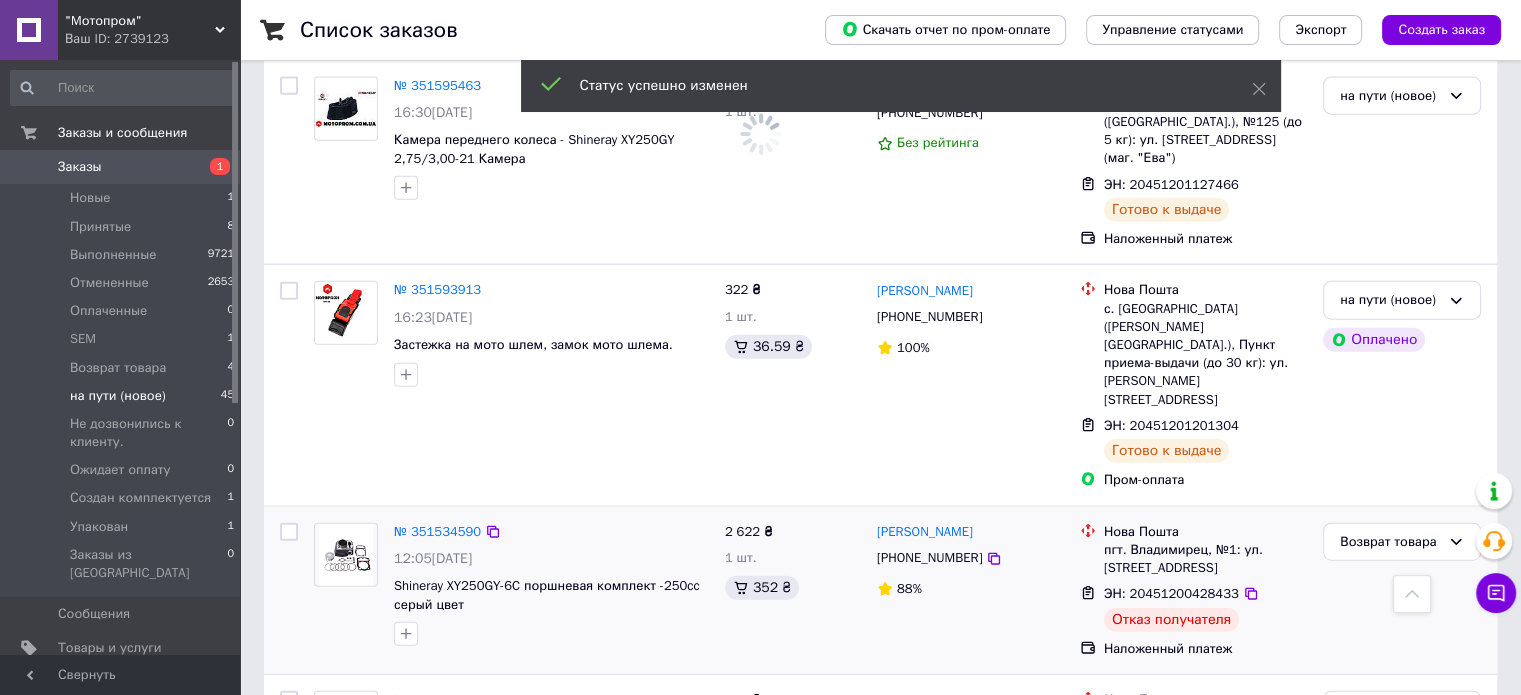 scroll, scrollTop: 4700, scrollLeft: 0, axis: vertical 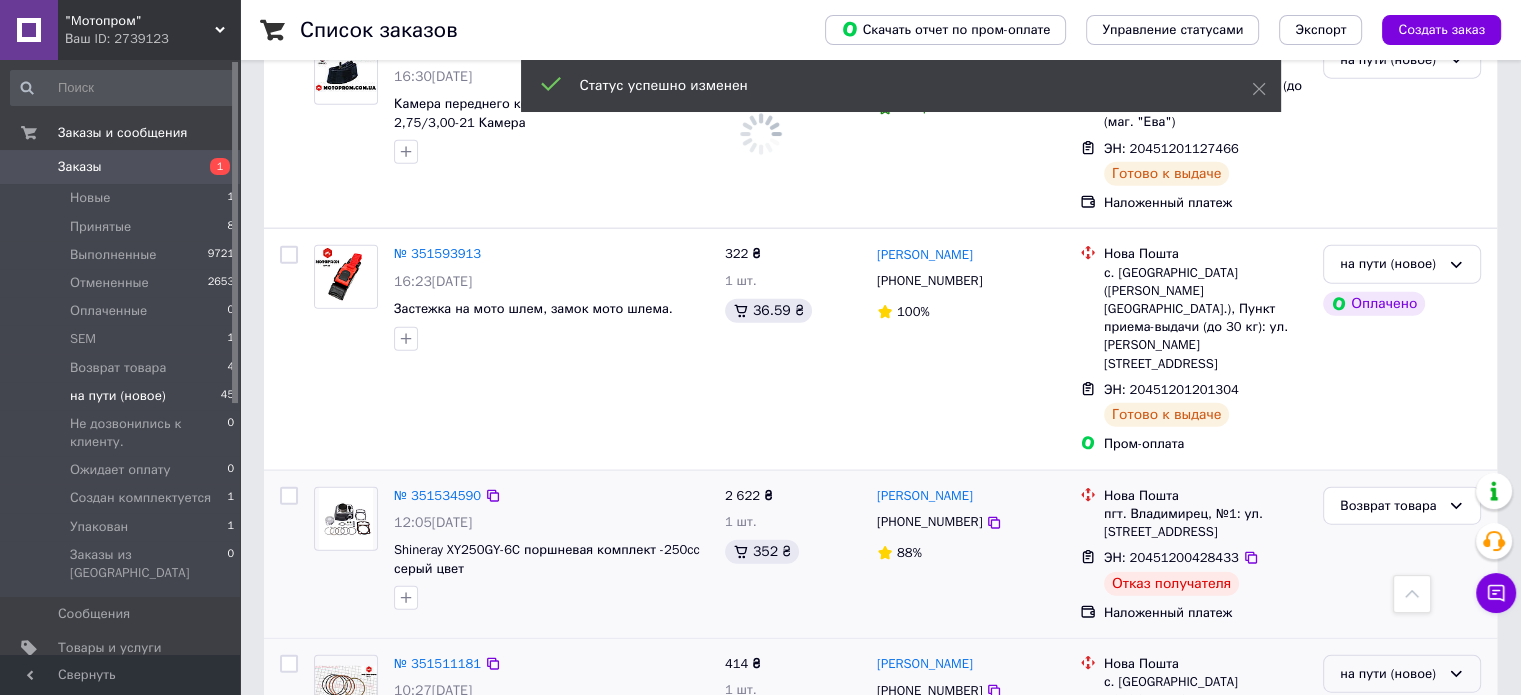 click on "на пути (новое)" at bounding box center [1402, 674] 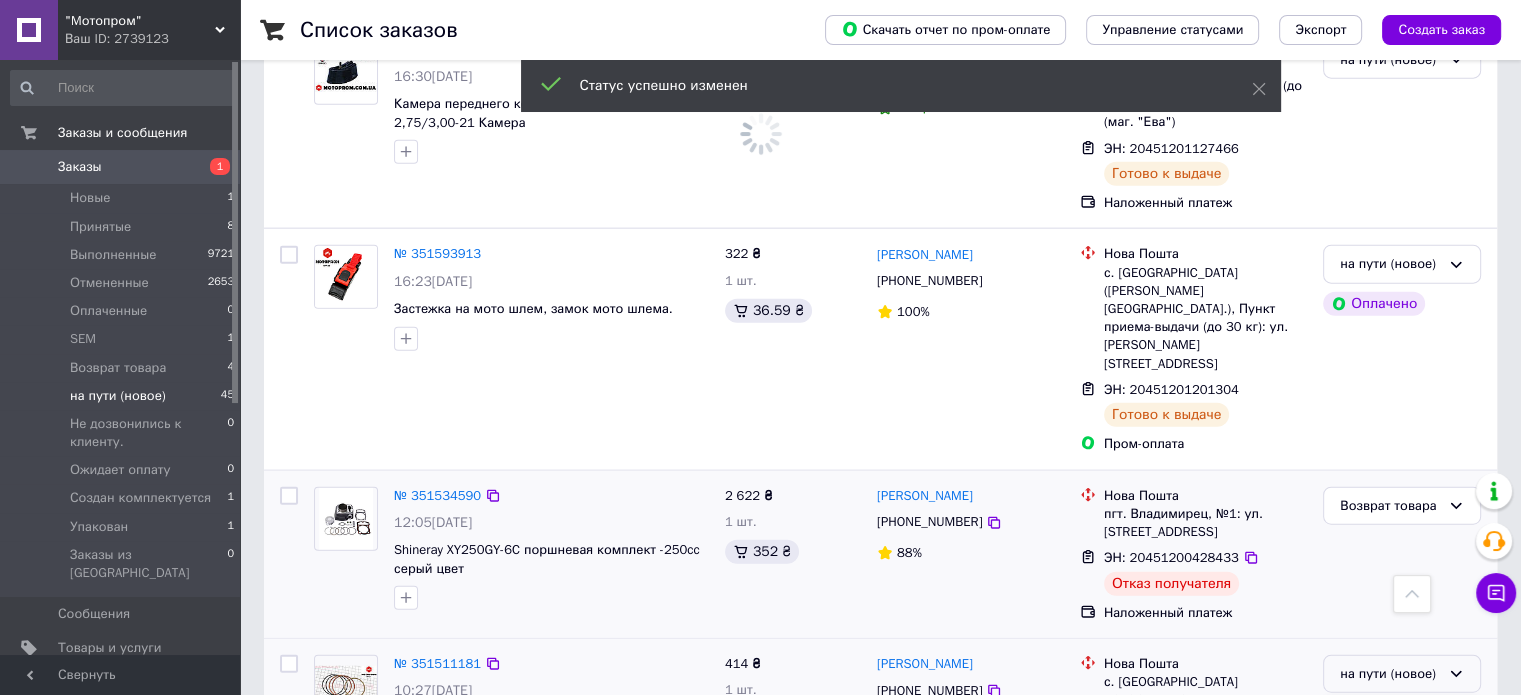 click on "Выполнен" at bounding box center (1402, 752) 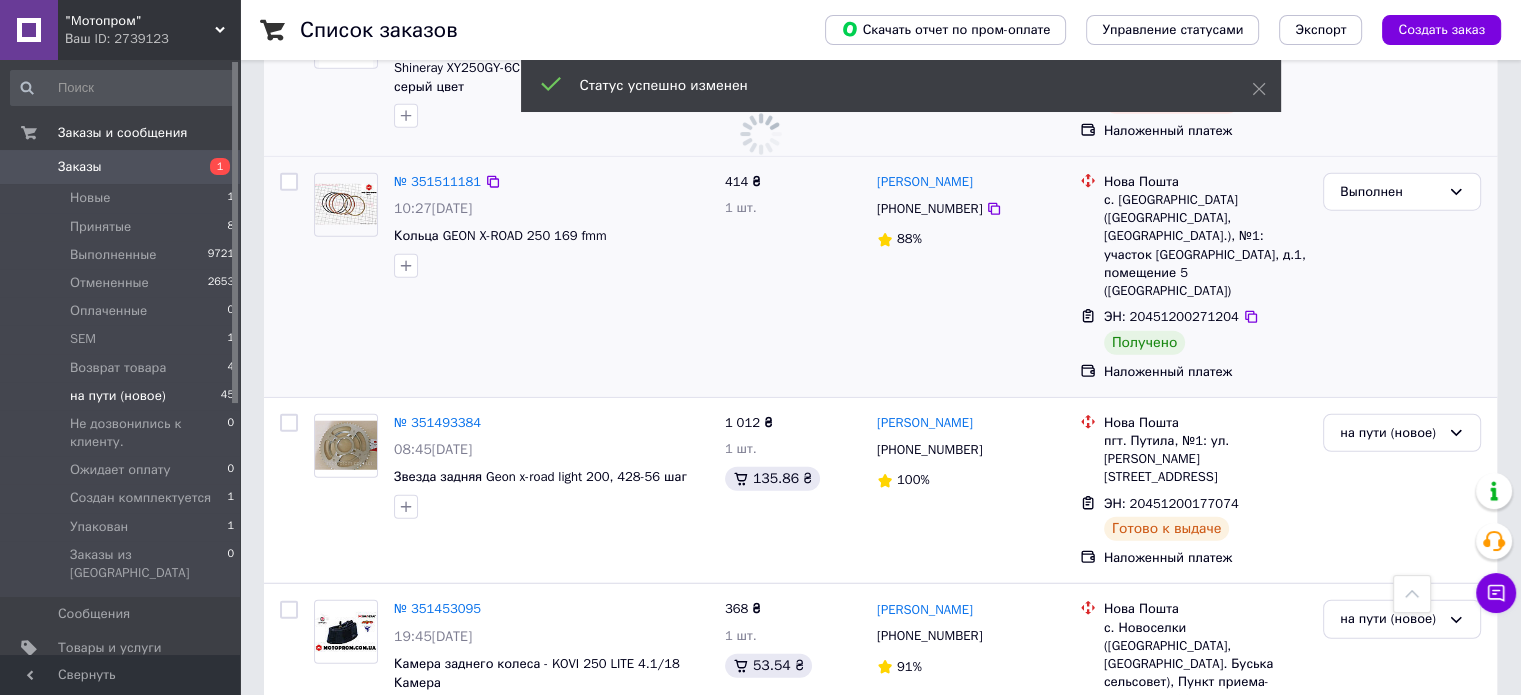 scroll, scrollTop: 5300, scrollLeft: 0, axis: vertical 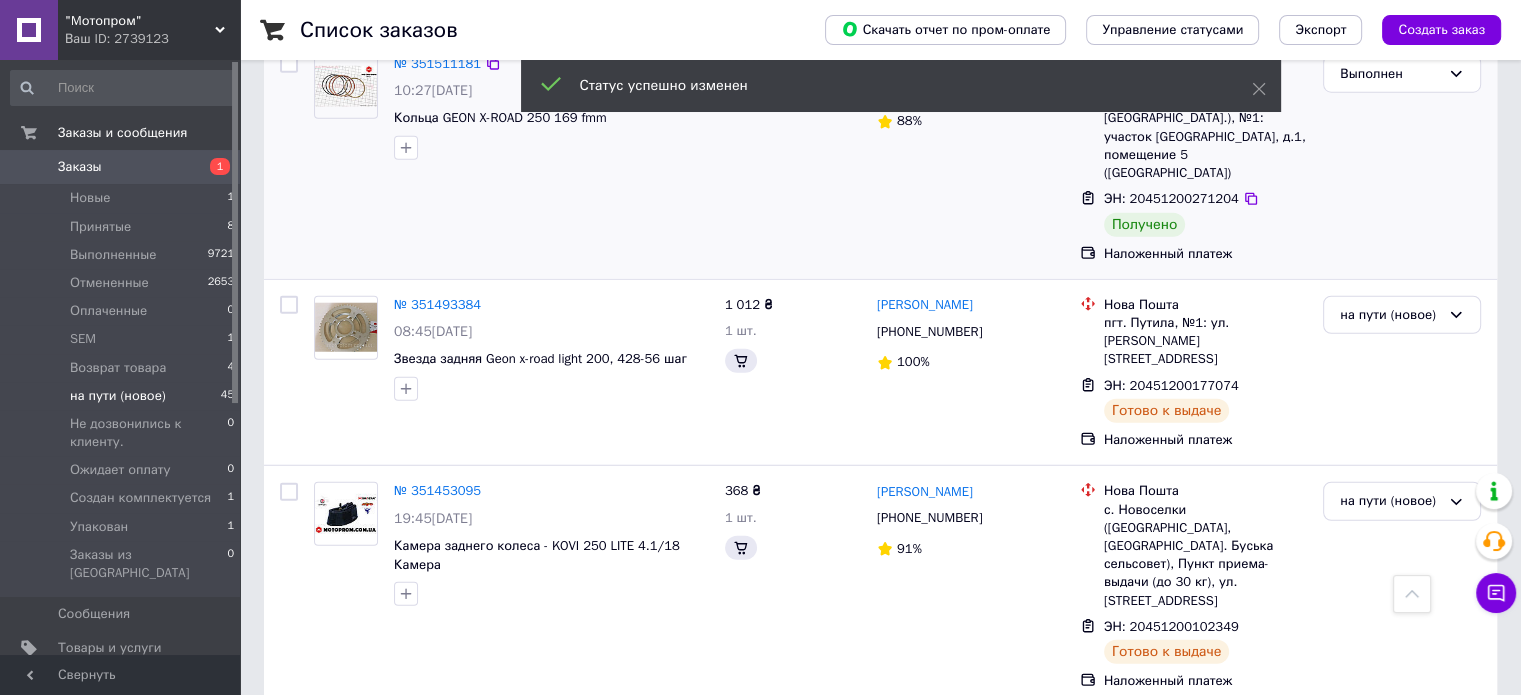 click on "на пути (новое)" at bounding box center [1390, 743] 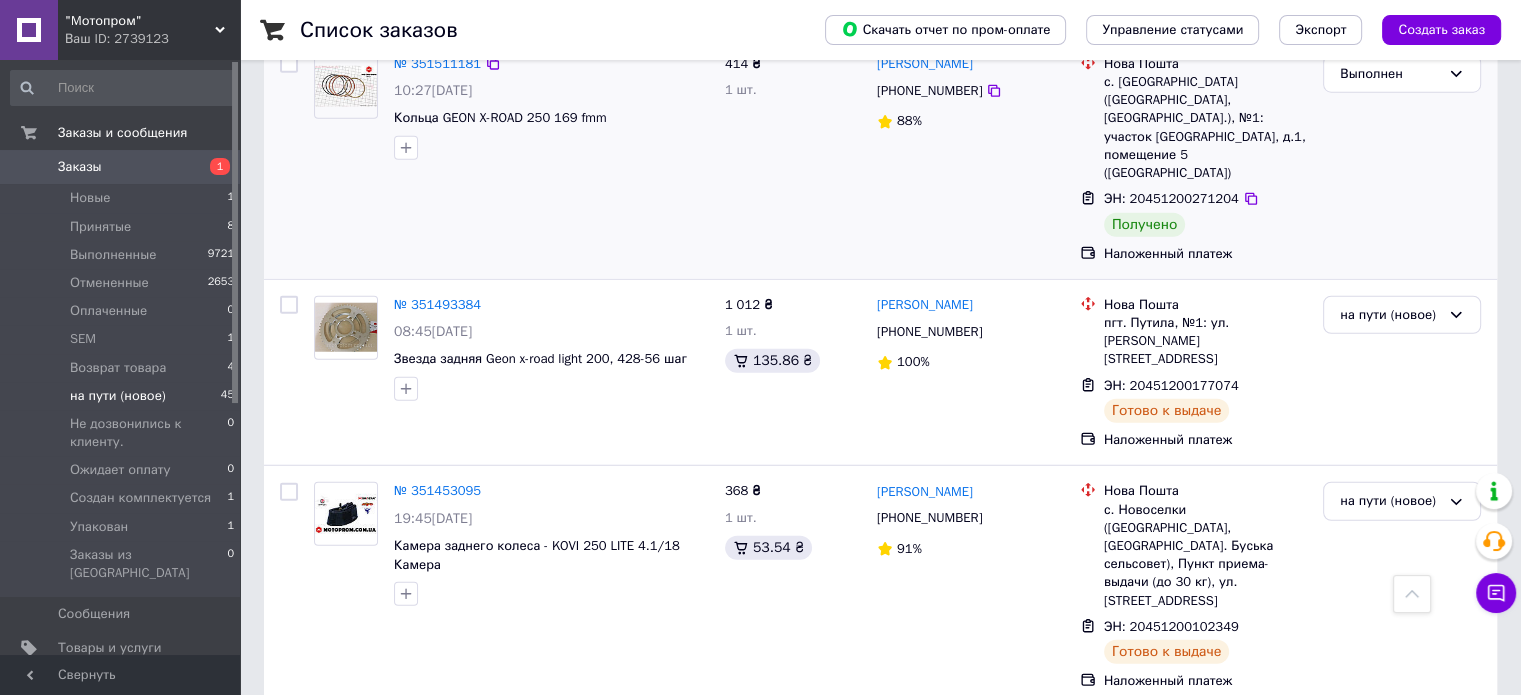 click on "Выполнен" at bounding box center (1402, 821) 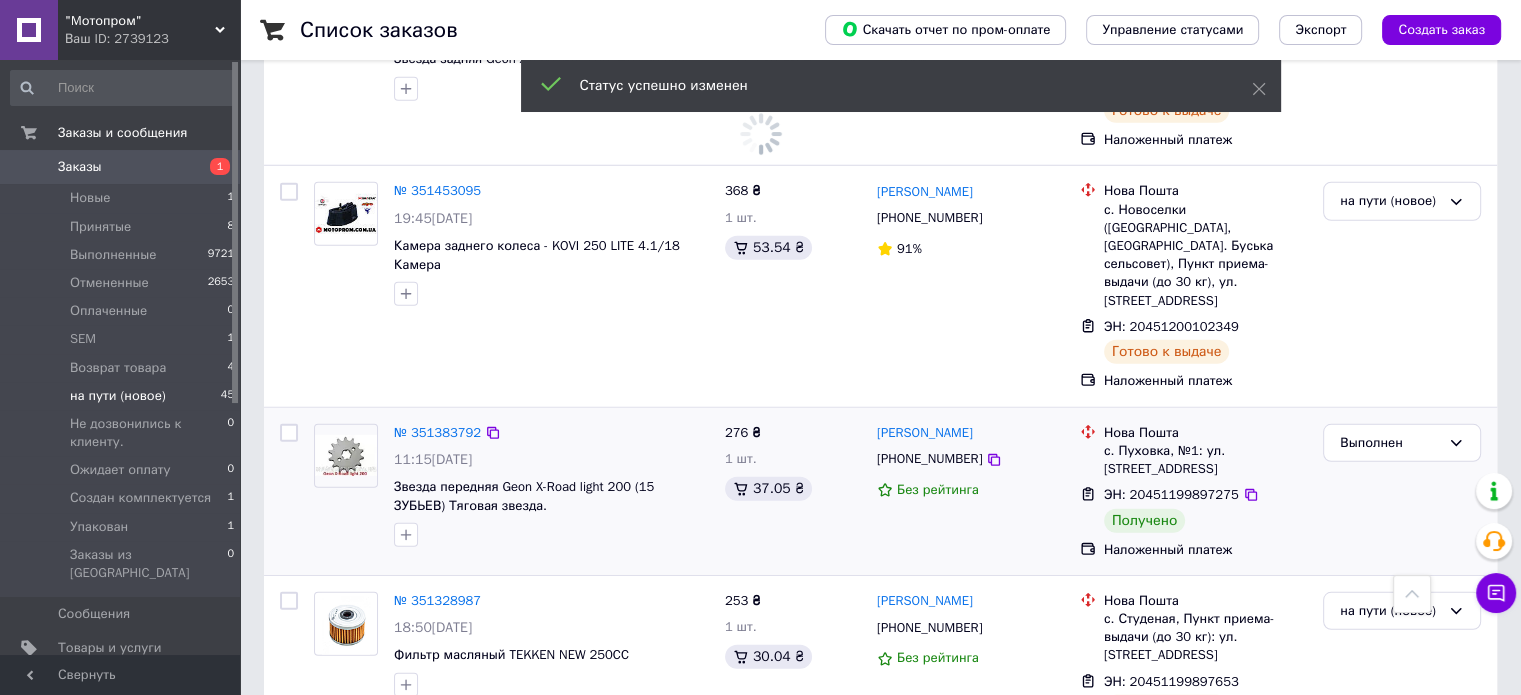 scroll, scrollTop: 5700, scrollLeft: 0, axis: vertical 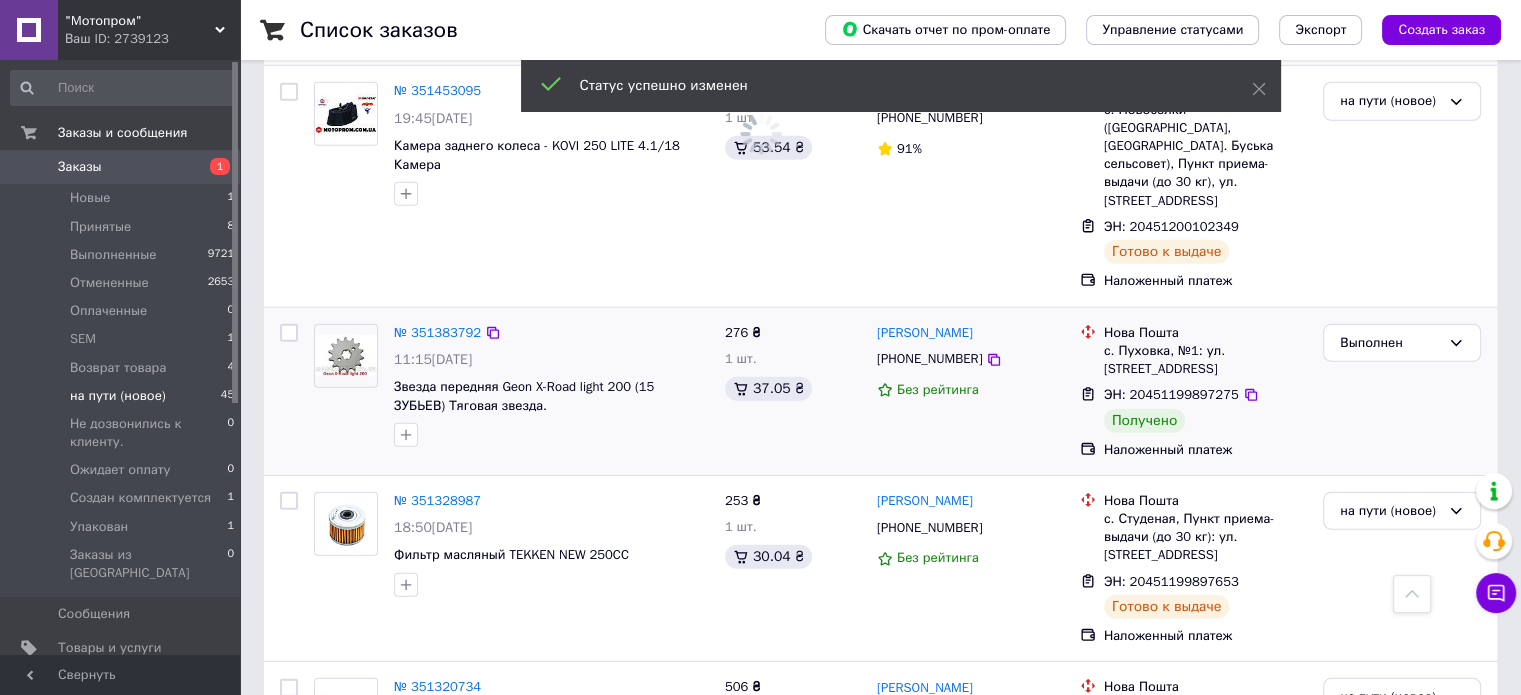 click on "на пути (новое)" at bounding box center (1390, 866) 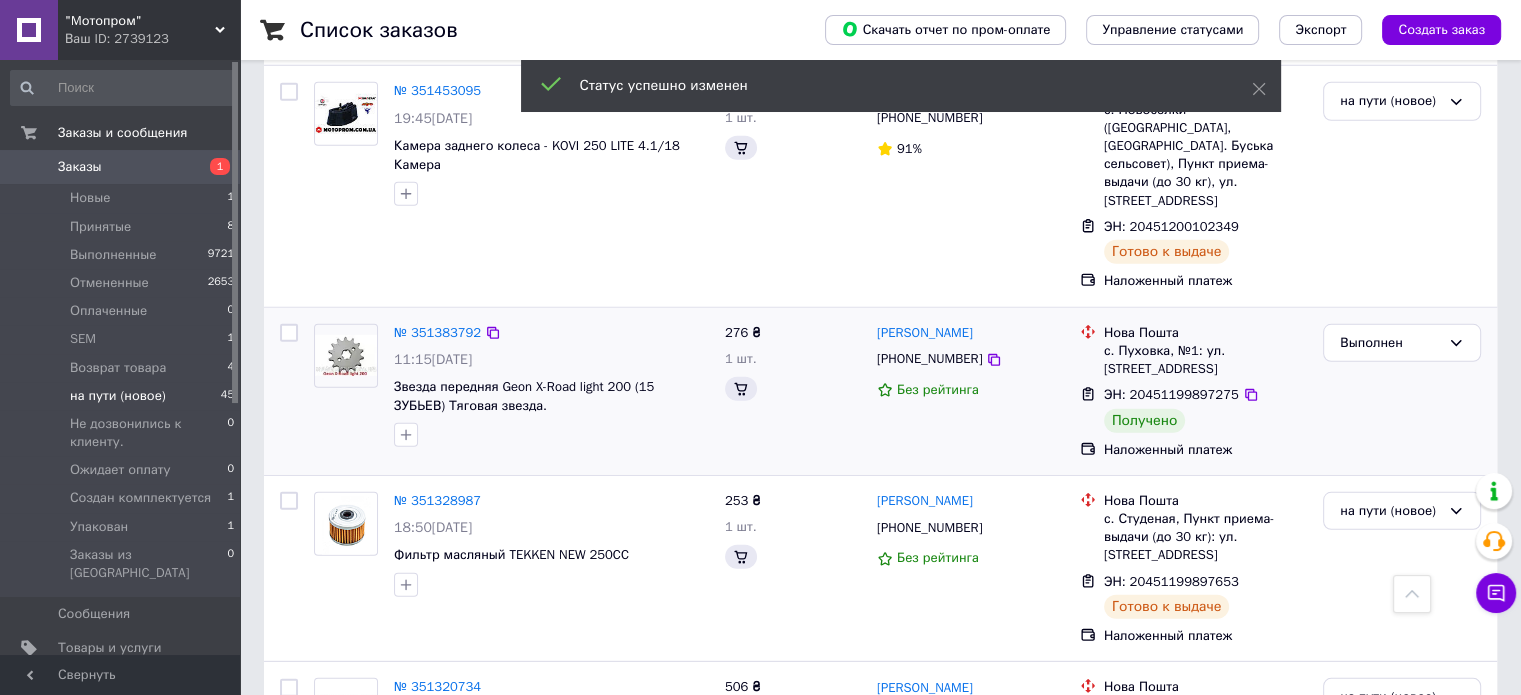 click on "Выполнен" at bounding box center (1402, 944) 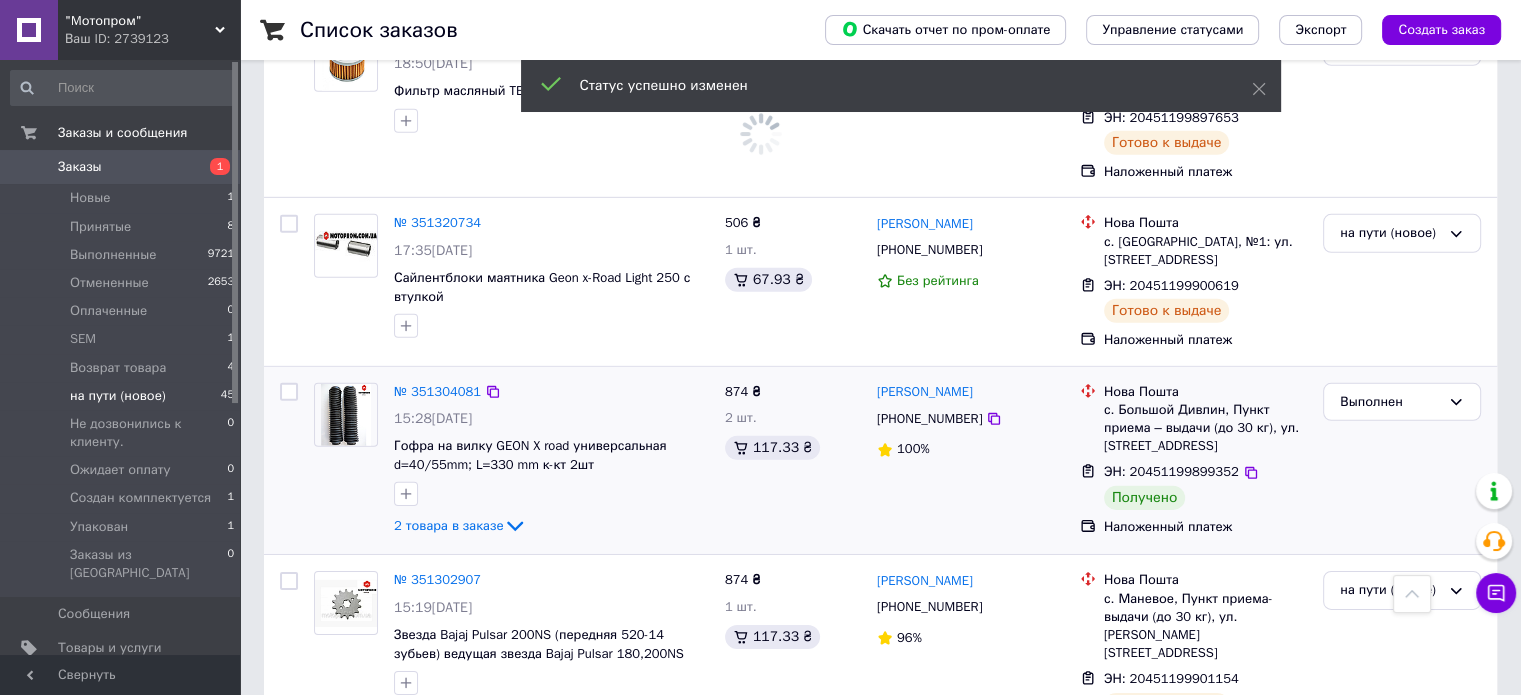 scroll, scrollTop: 6200, scrollLeft: 0, axis: vertical 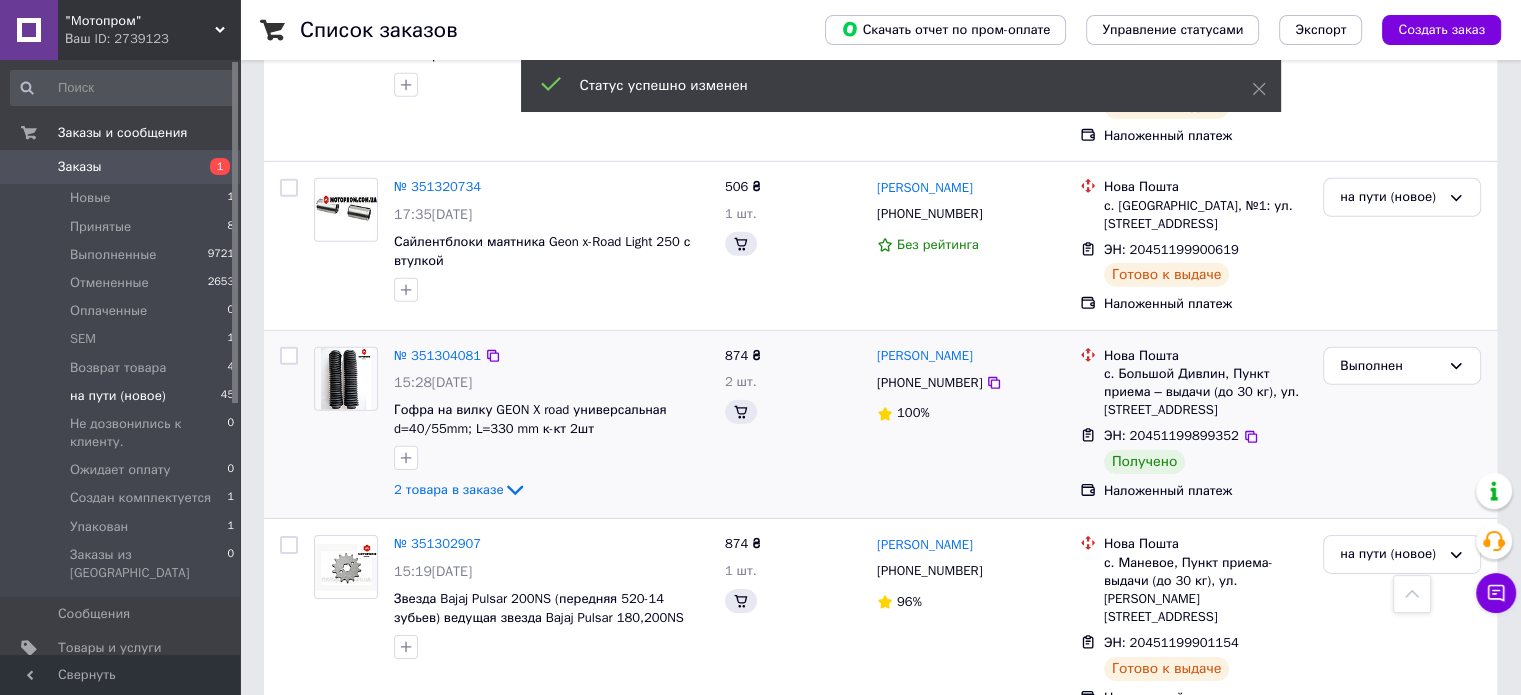 click on "на пути (новое)" at bounding box center [1390, 759] 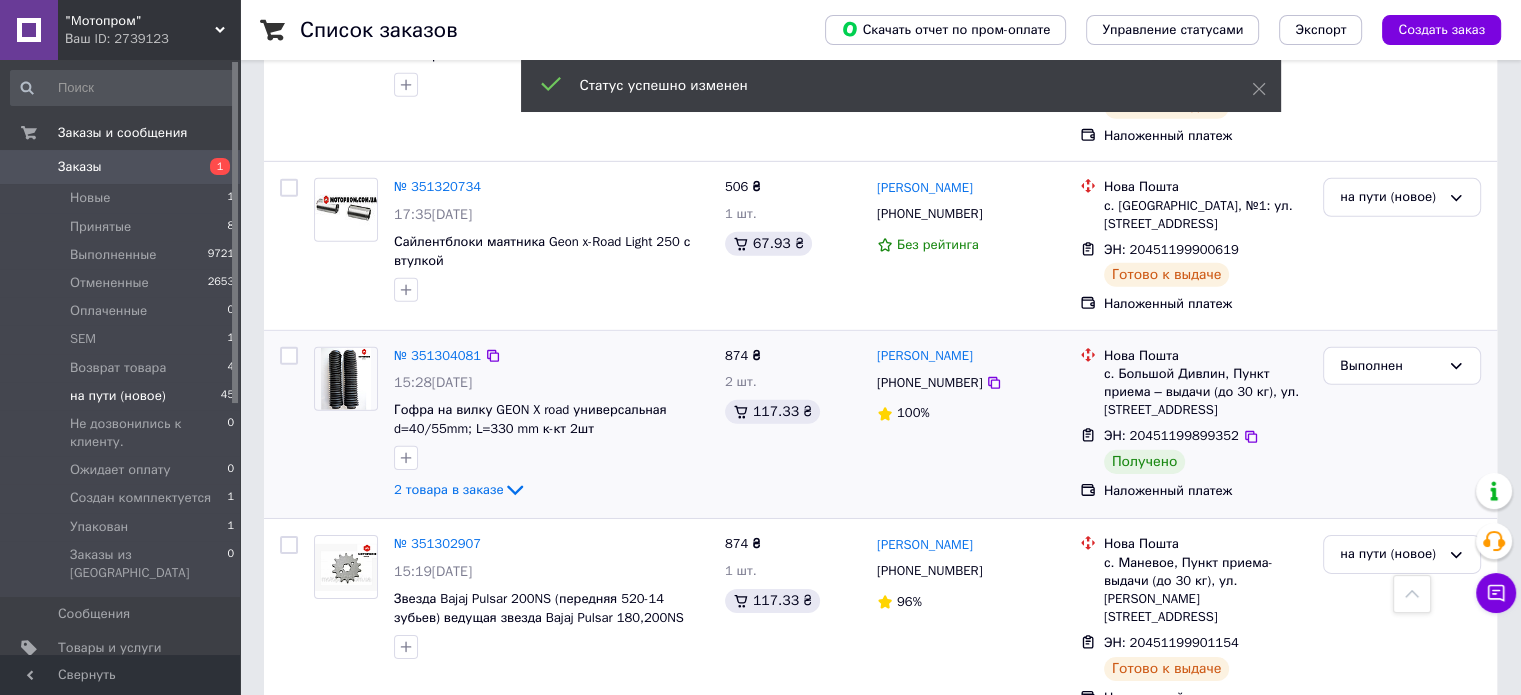 click on "Выполнен" at bounding box center [1402, 837] 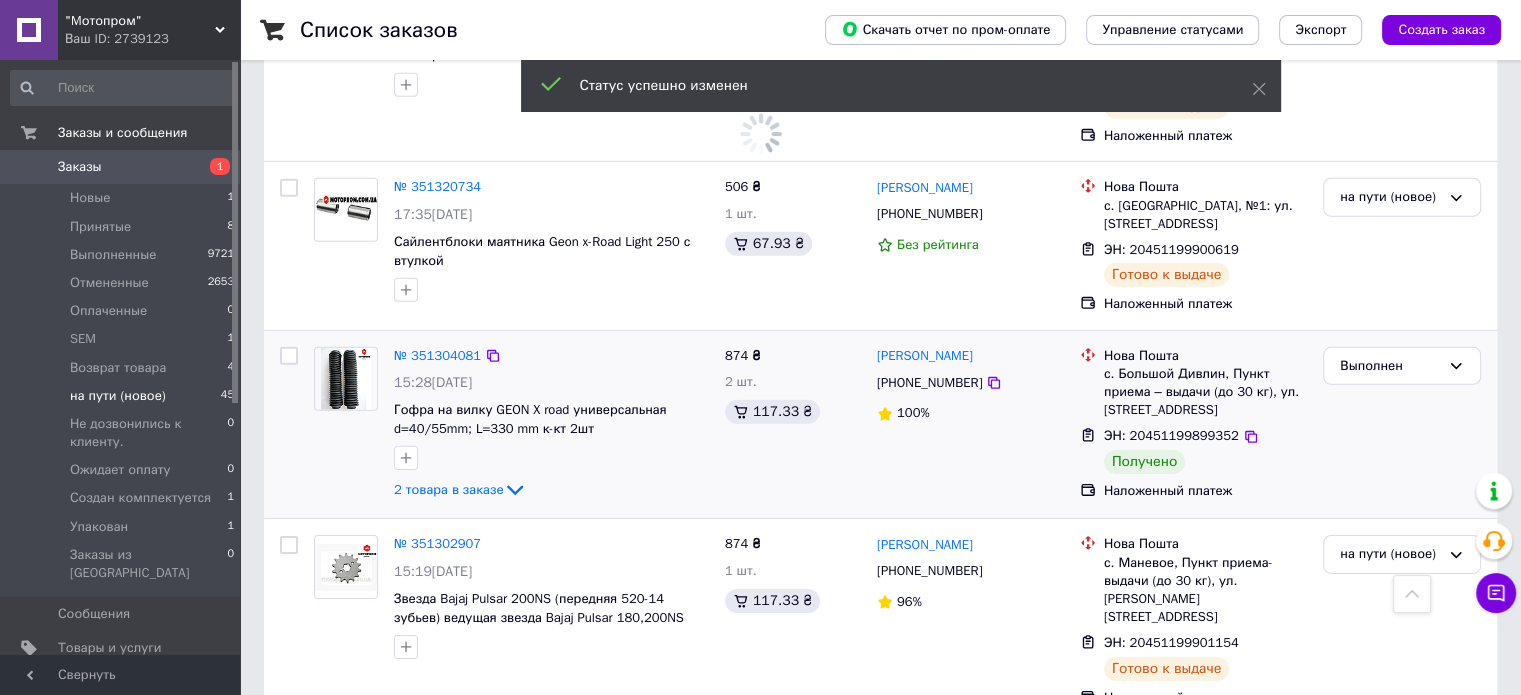 scroll, scrollTop: 6300, scrollLeft: 0, axis: vertical 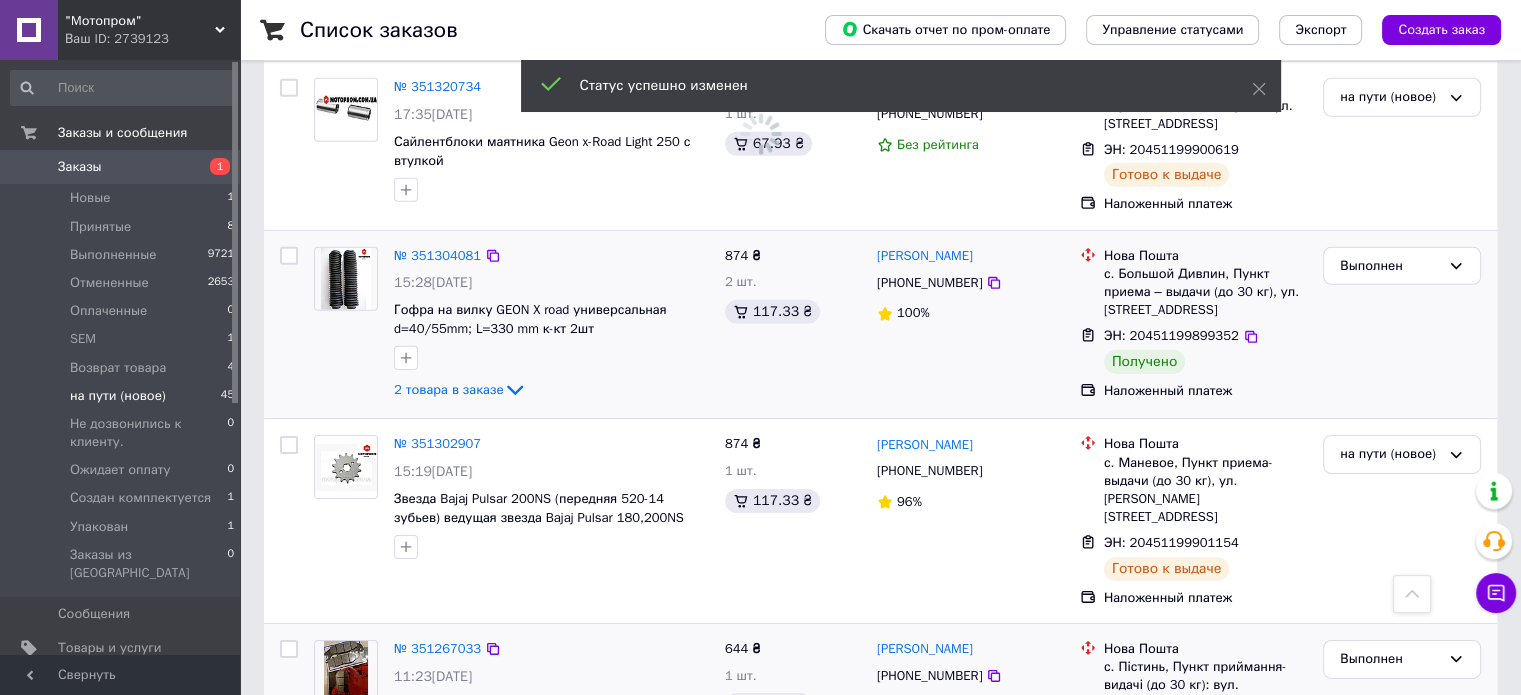 click on "на пути (новое)" at bounding box center (1390, 846) 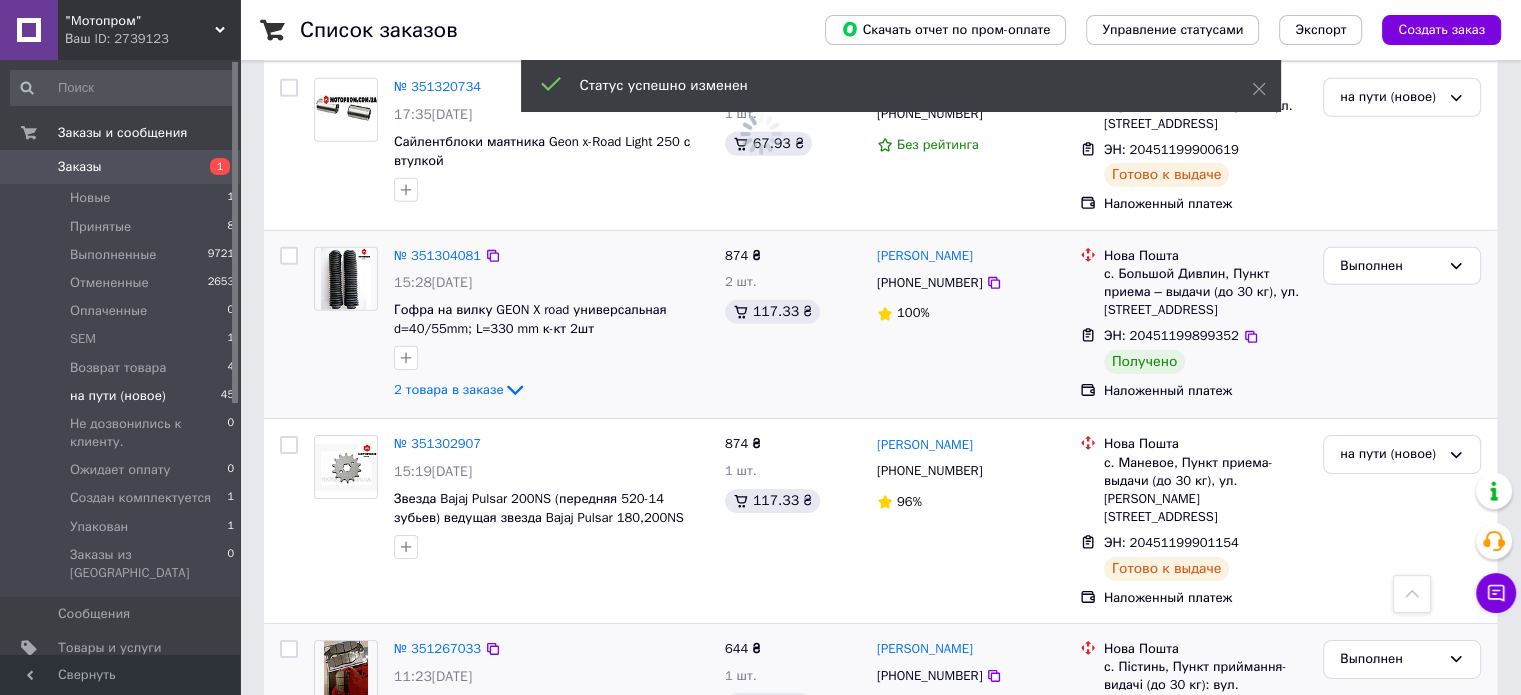 click on "Выполнен" at bounding box center (1402, 924) 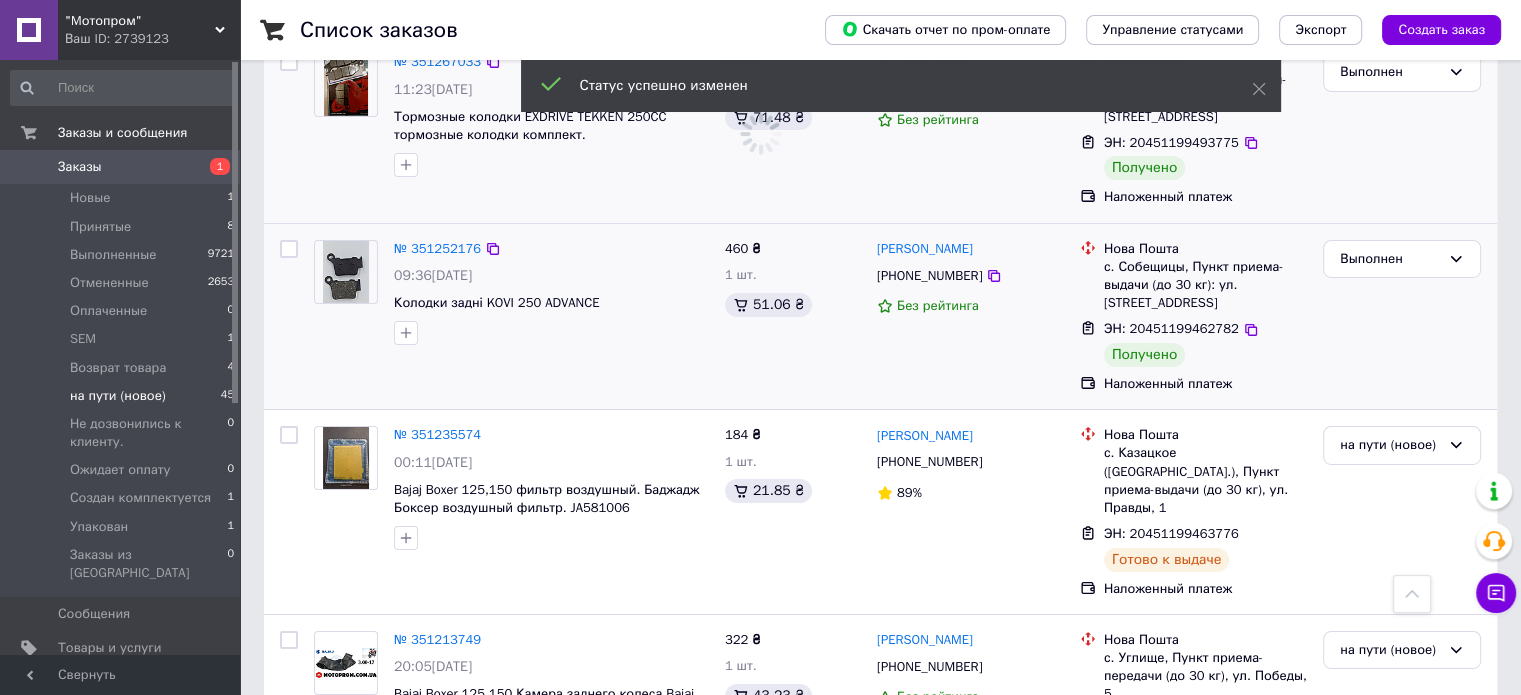 scroll, scrollTop: 6900, scrollLeft: 0, axis: vertical 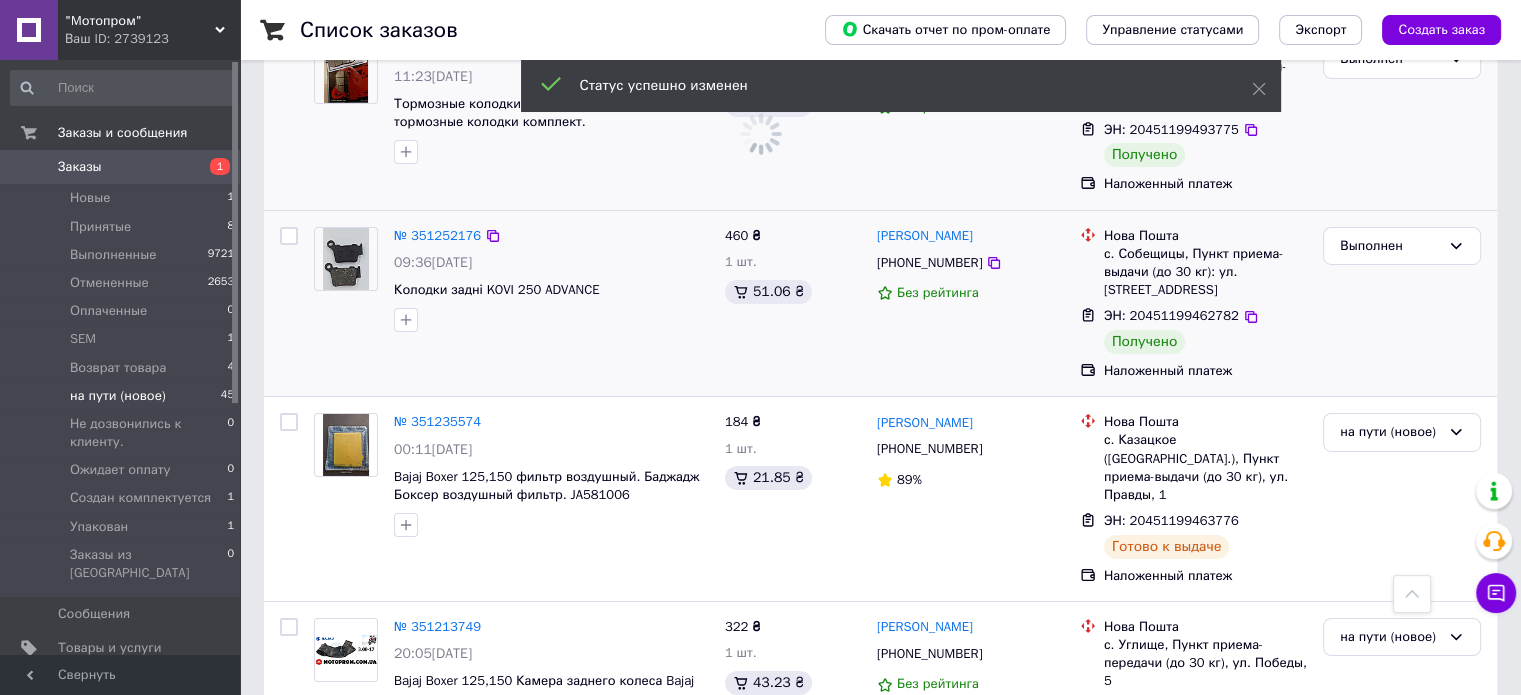 click on "на пути (новое)" at bounding box center (1390, 823) 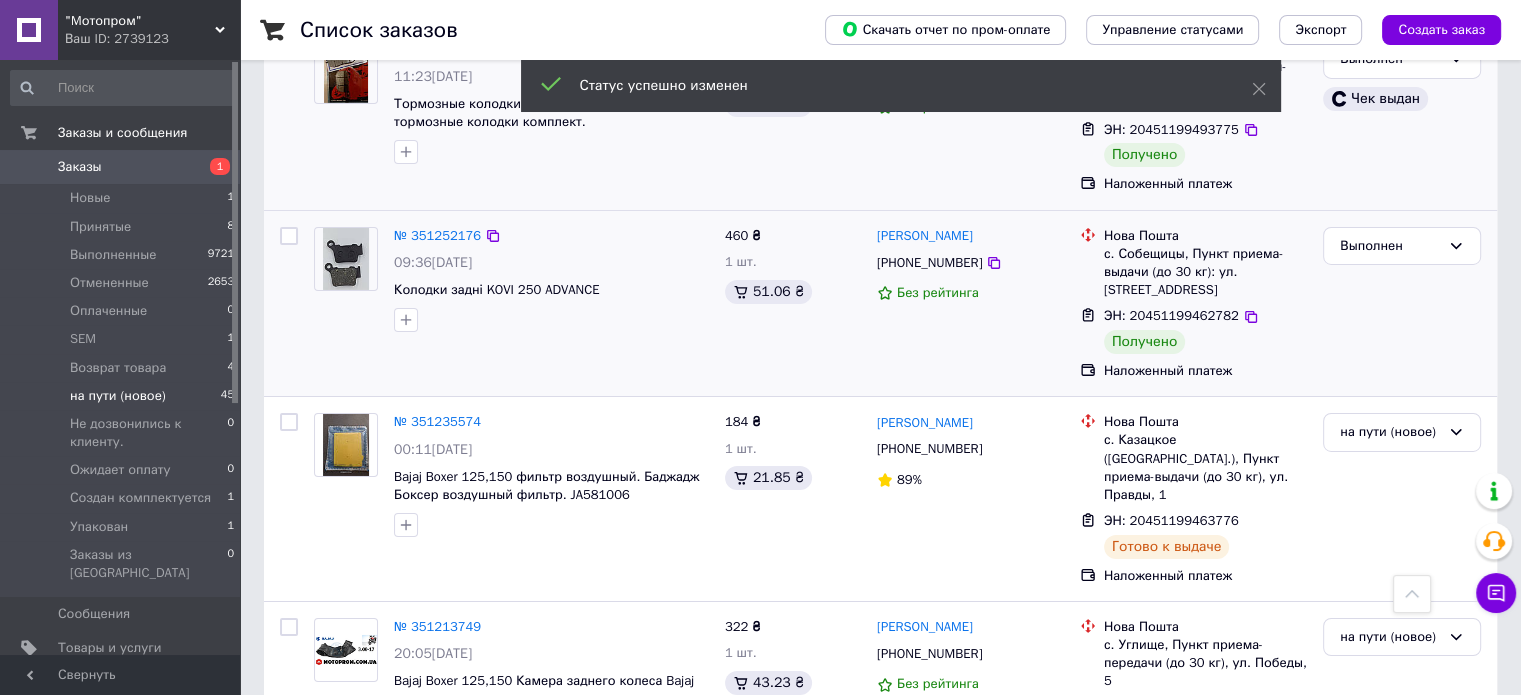 click on "Выполнен" at bounding box center [1402, 902] 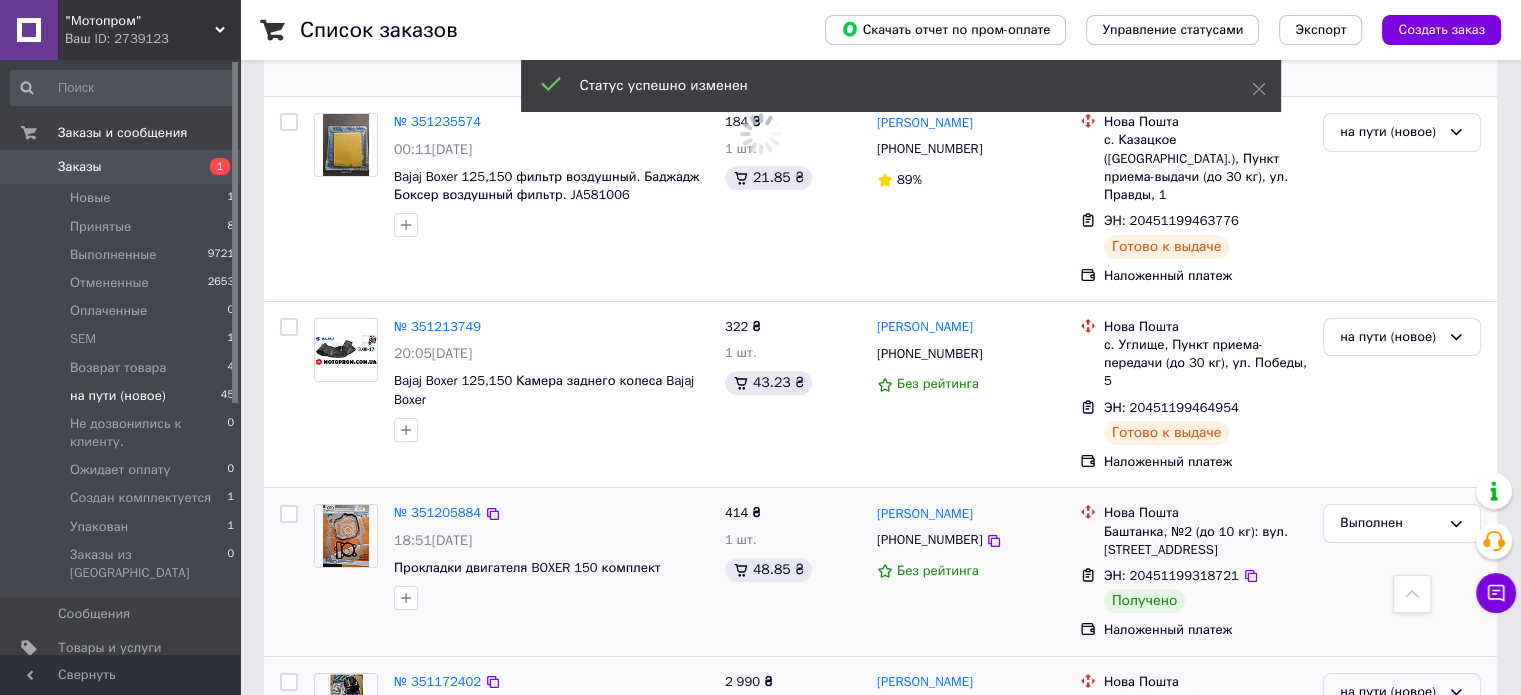 click on "на пути (новое)" at bounding box center [1390, 692] 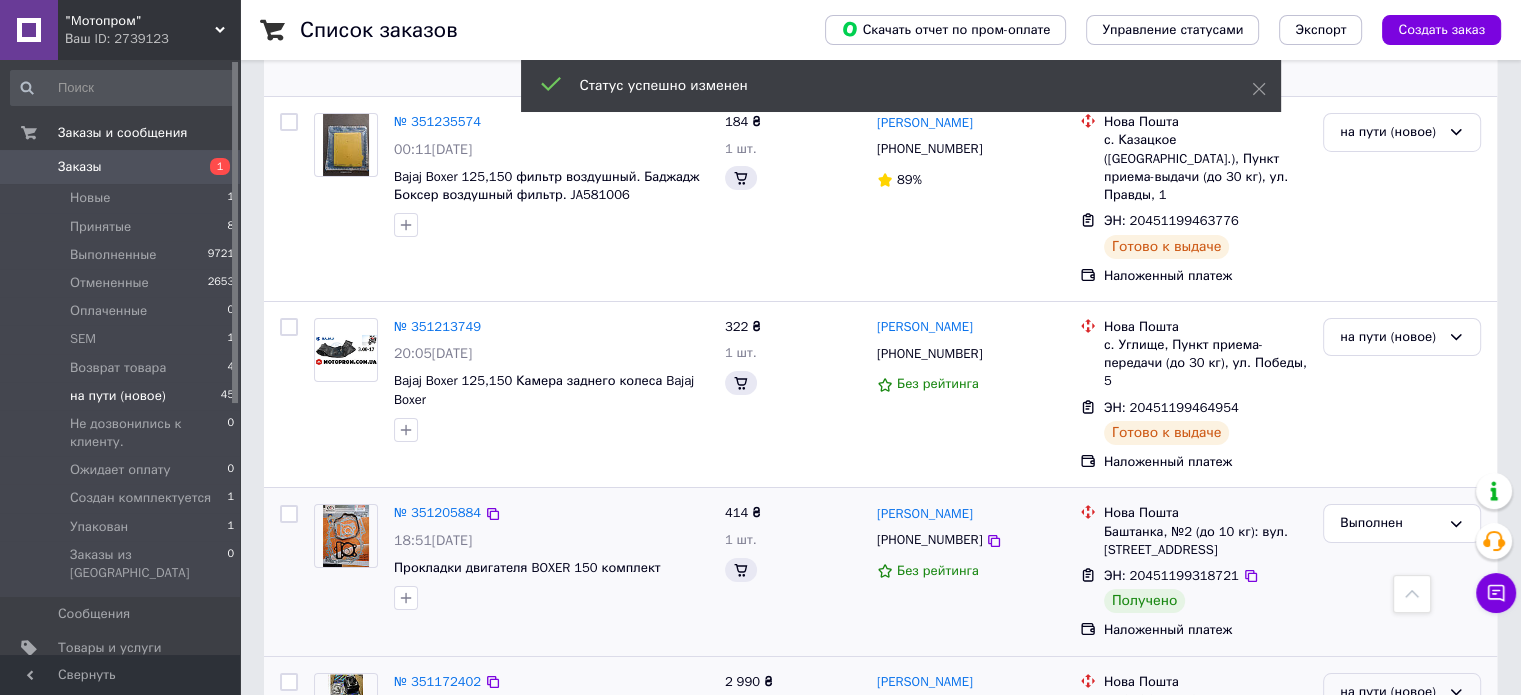 click on "Выполнен" at bounding box center [1402, 770] 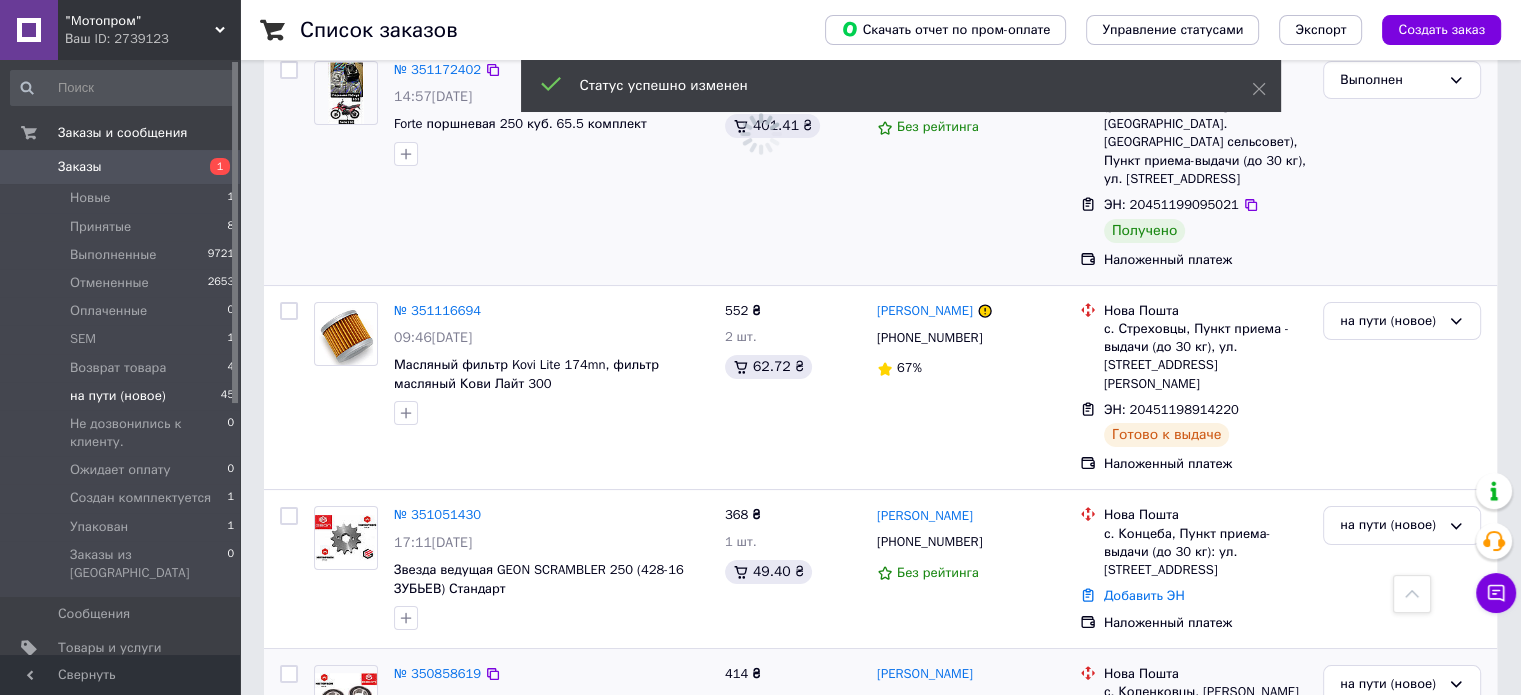 scroll, scrollTop: 7815, scrollLeft: 0, axis: vertical 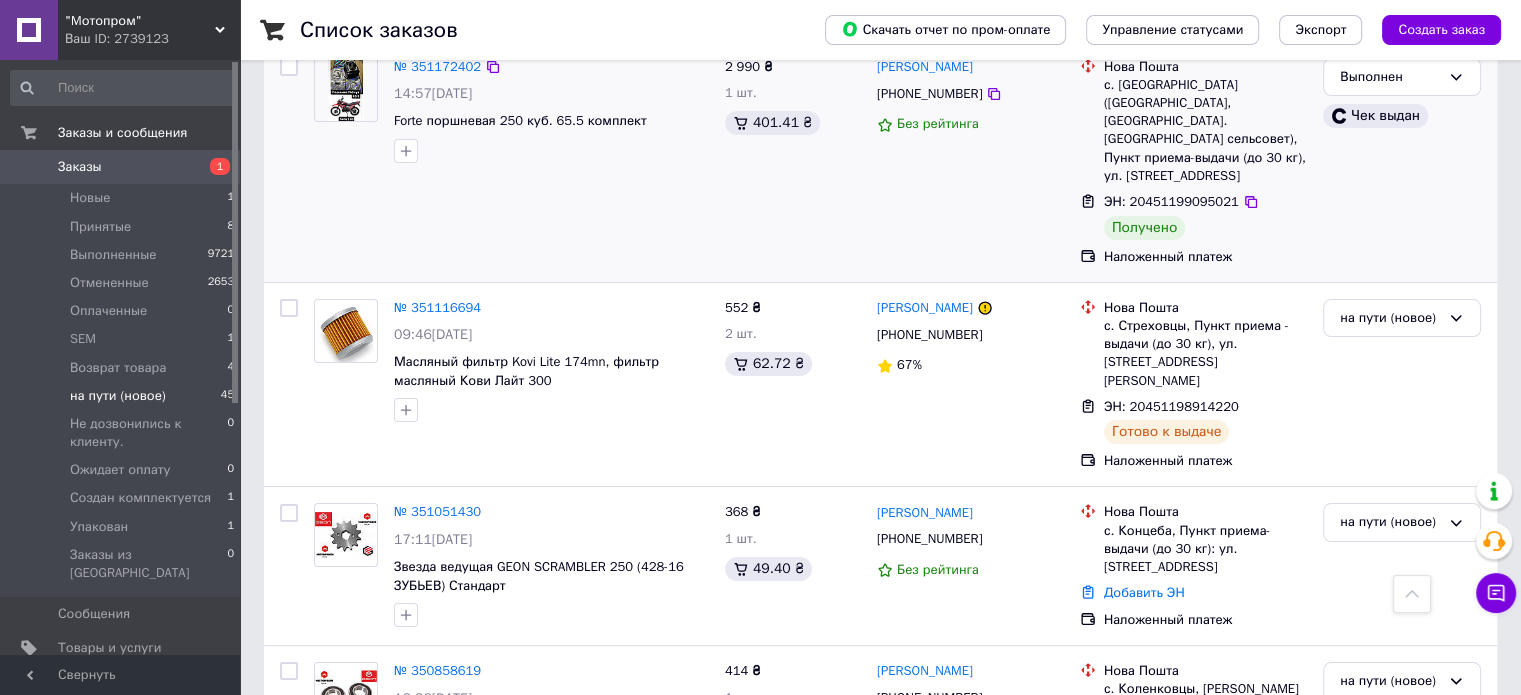 click on "на пути (новое)" at bounding box center (1390, 867) 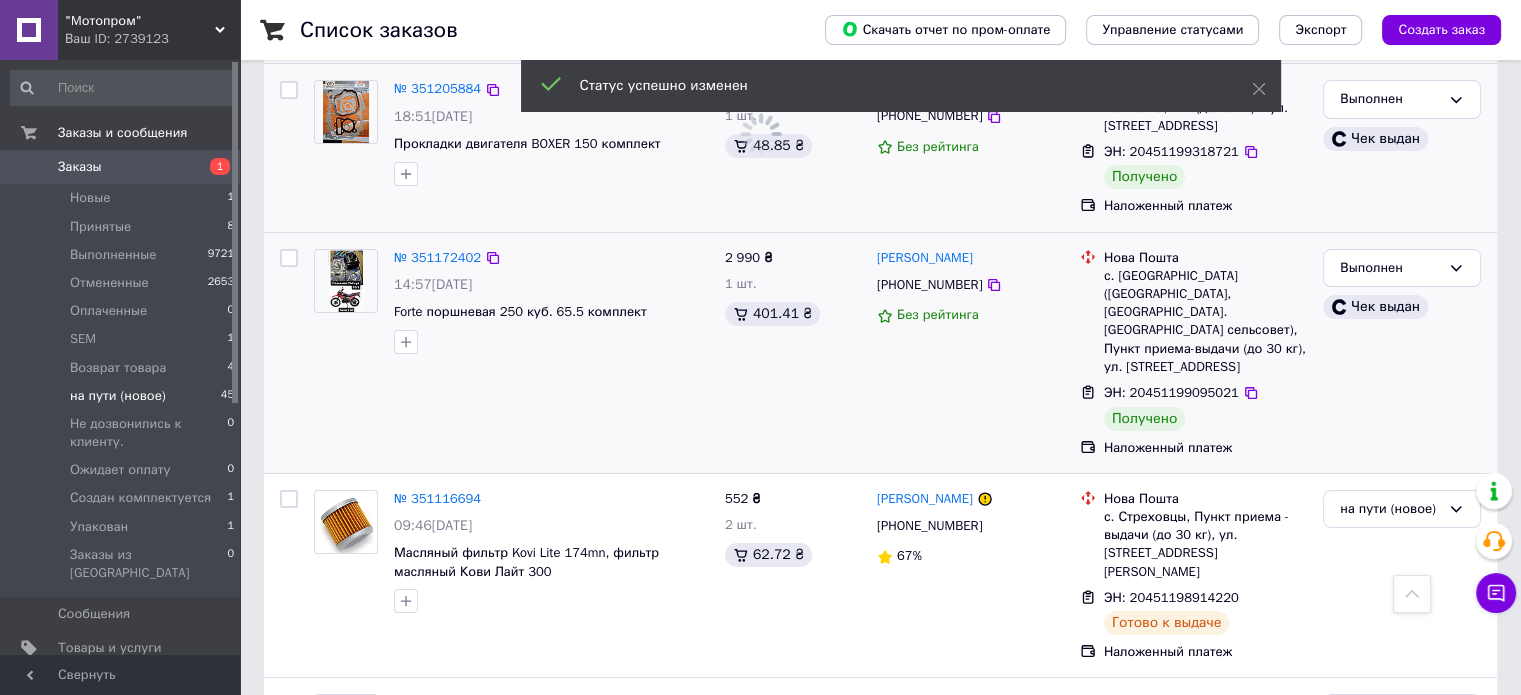 scroll, scrollTop: 7615, scrollLeft: 0, axis: vertical 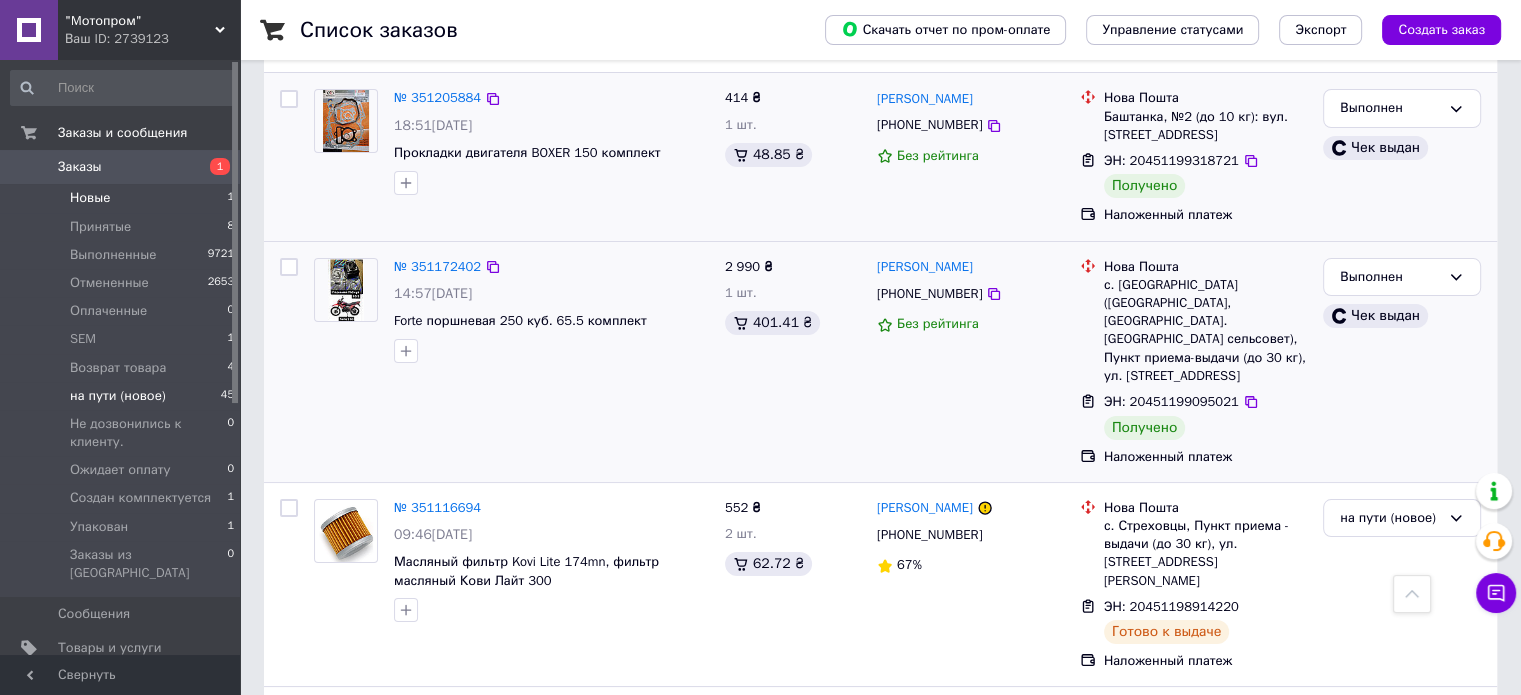 click on "Новые" at bounding box center [90, 198] 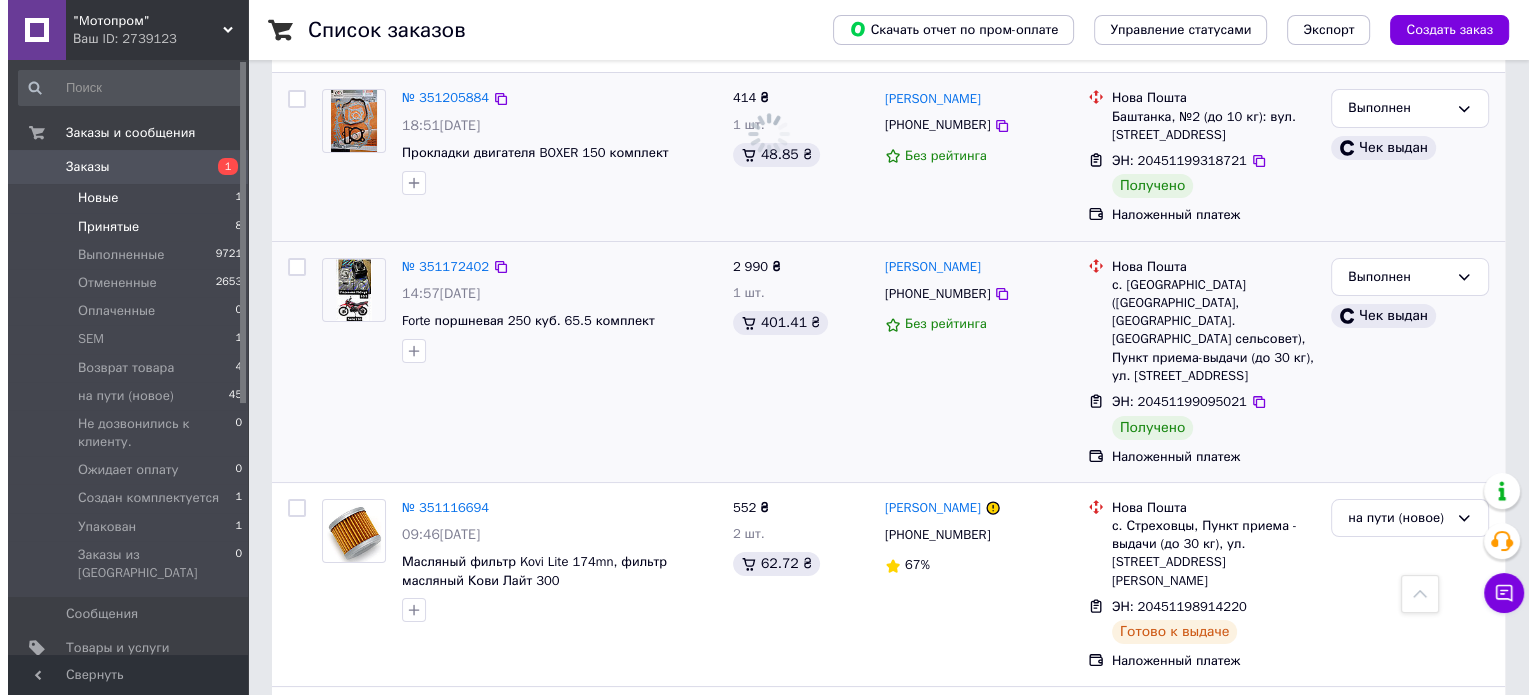 scroll, scrollTop: 0, scrollLeft: 0, axis: both 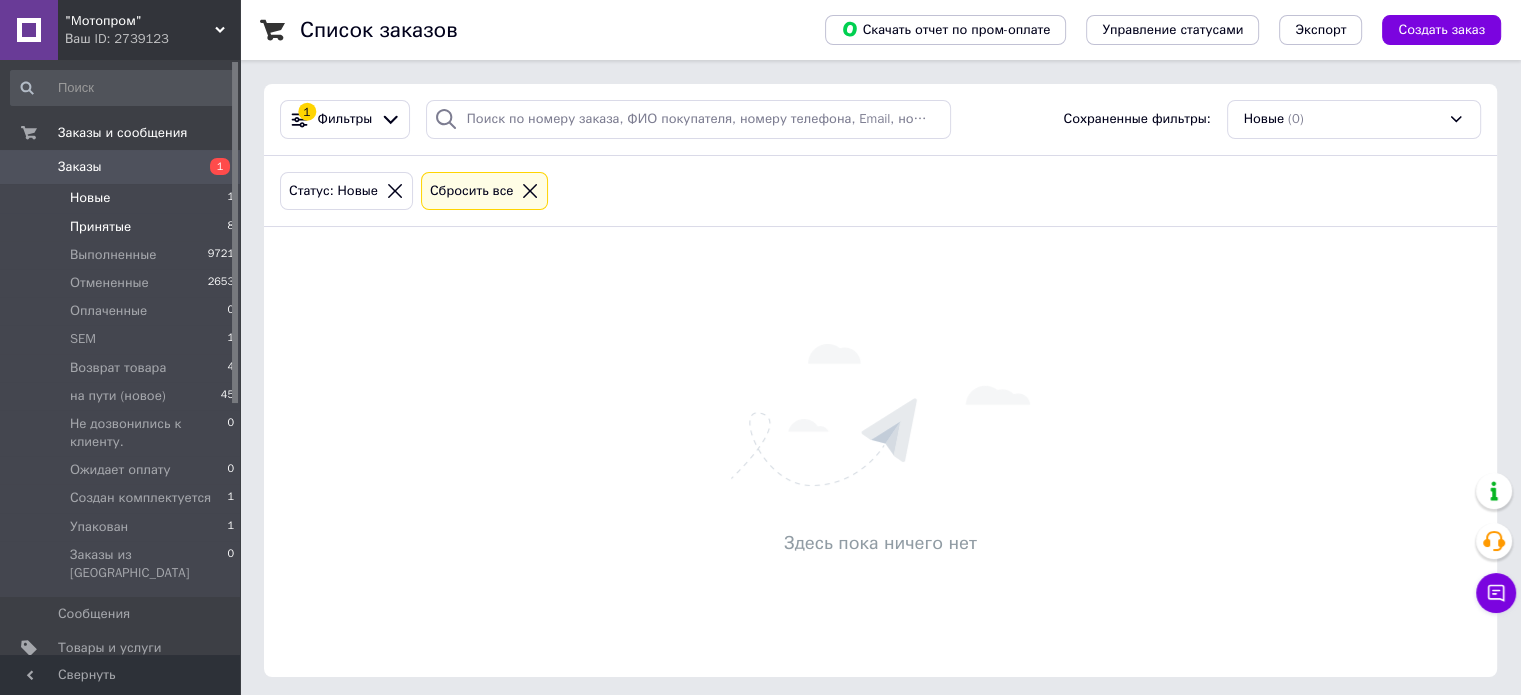 click on "Принятые" at bounding box center (100, 227) 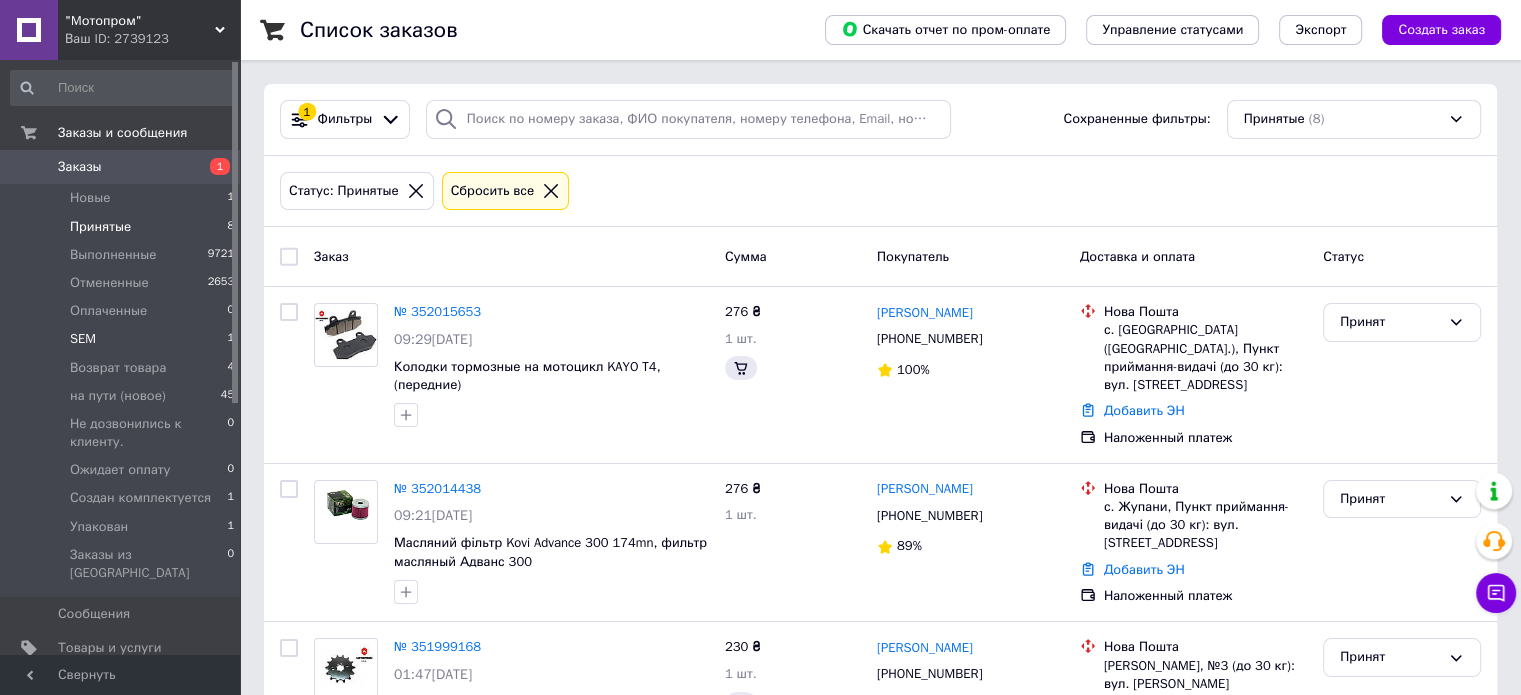 click on "SEM 1" at bounding box center [123, 339] 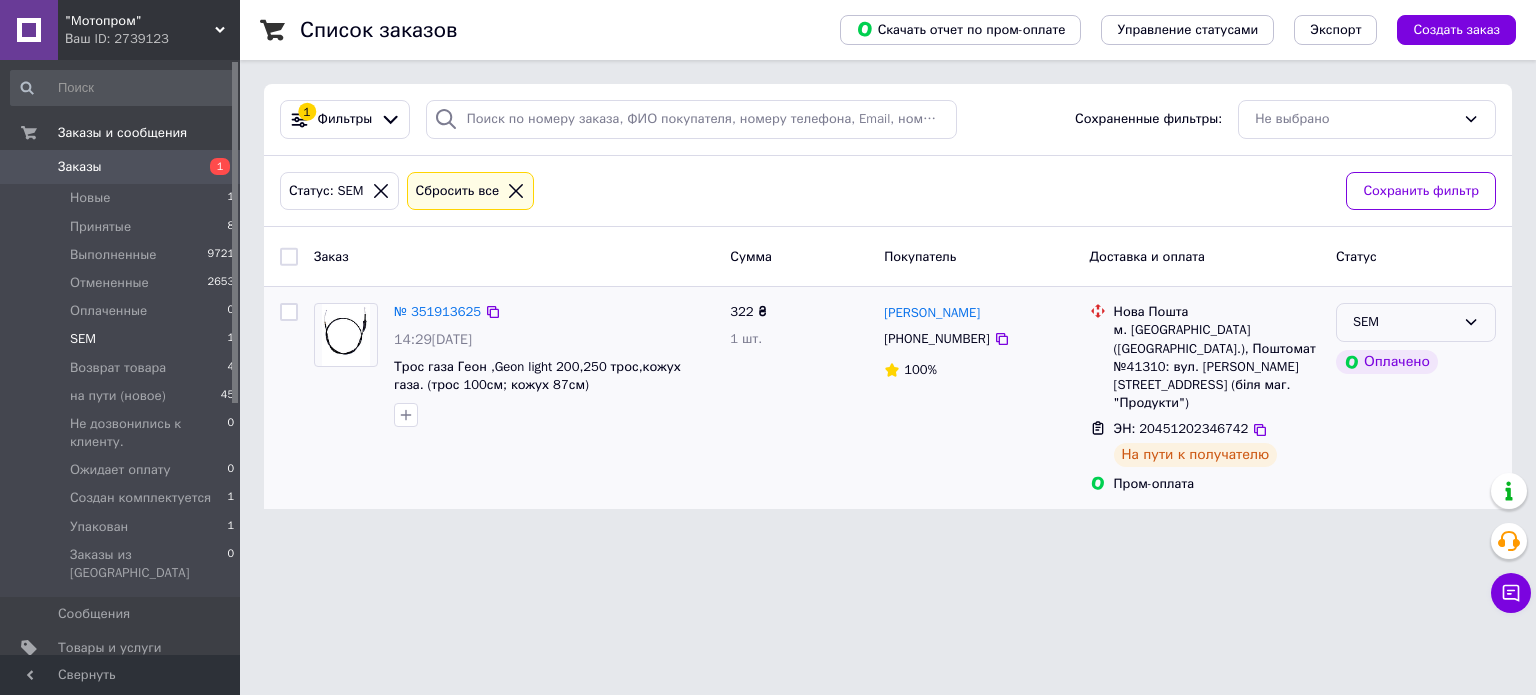 click on "SEM" at bounding box center [1416, 322] 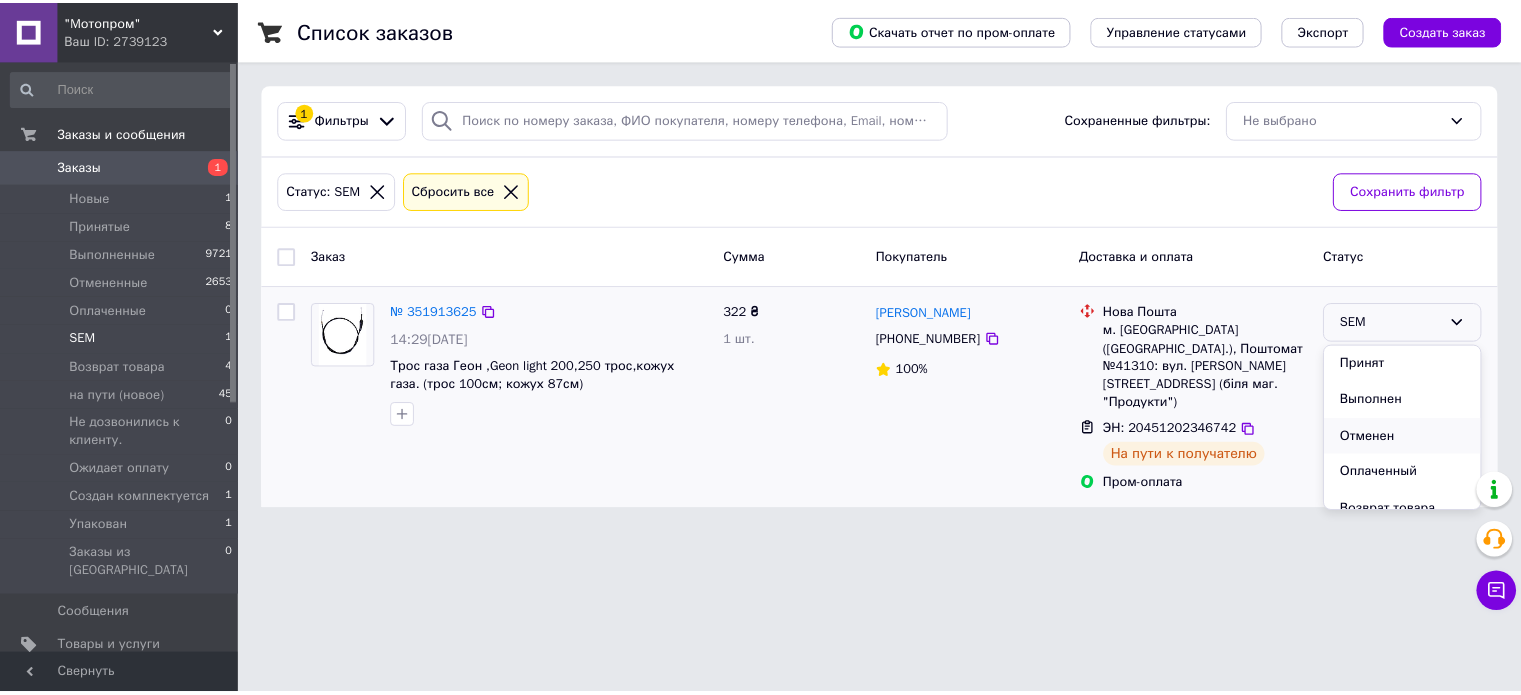 scroll, scrollTop: 100, scrollLeft: 0, axis: vertical 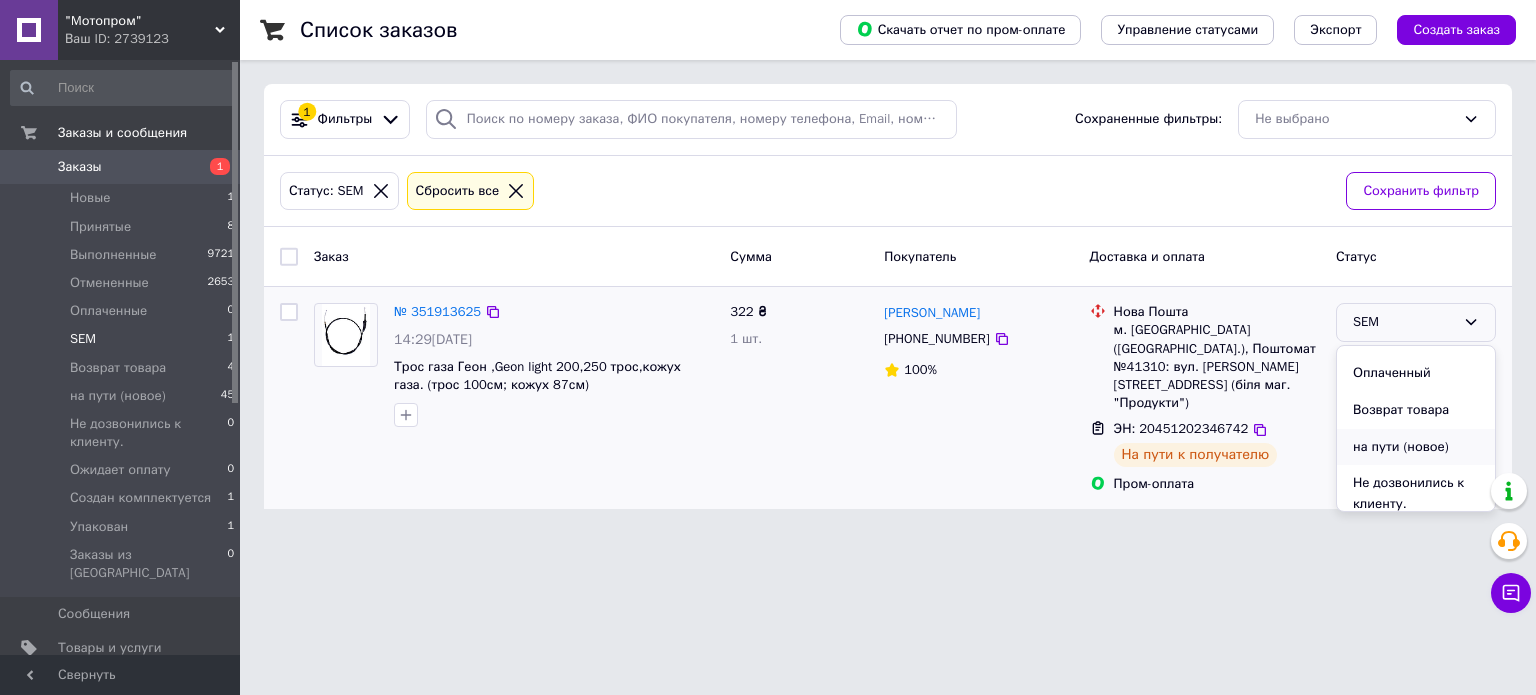 click on "на пути (новое)" at bounding box center (1416, 447) 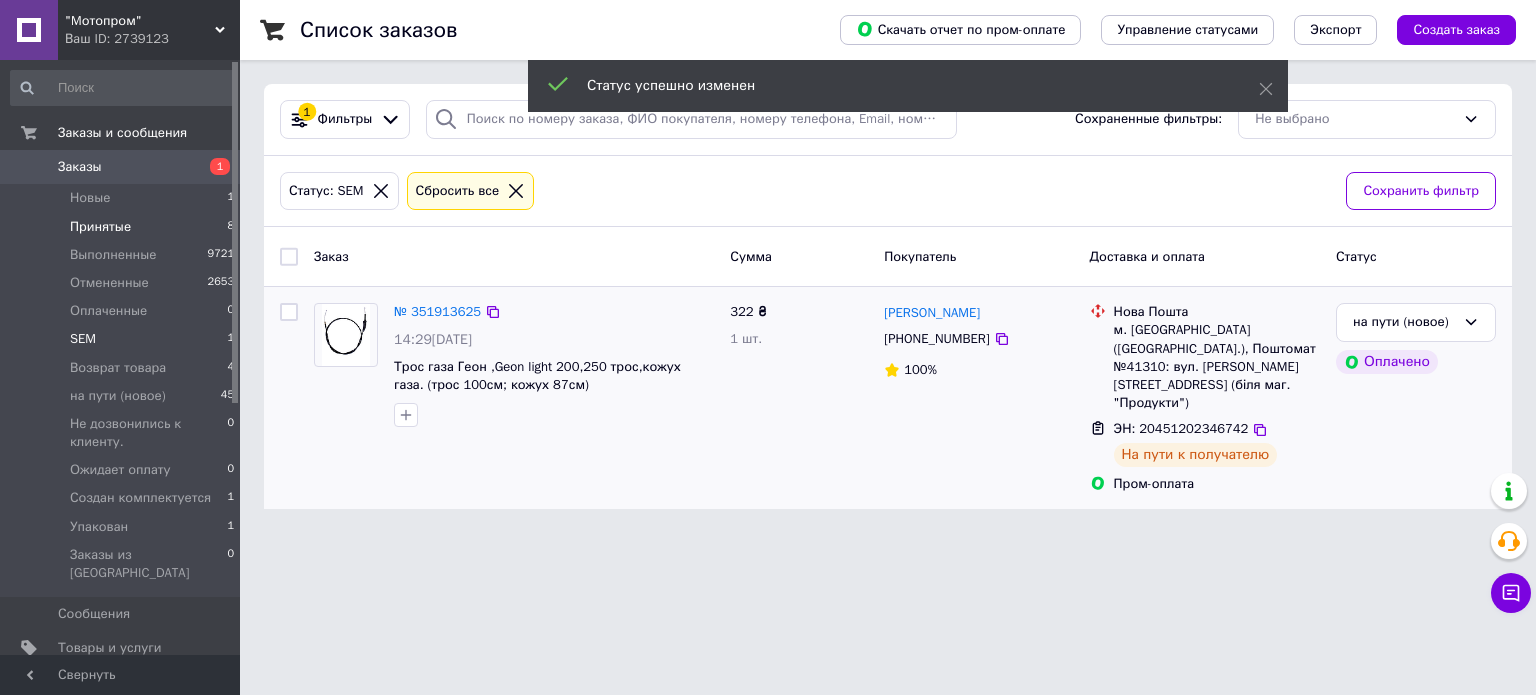 click on "Принятые 8" at bounding box center (123, 227) 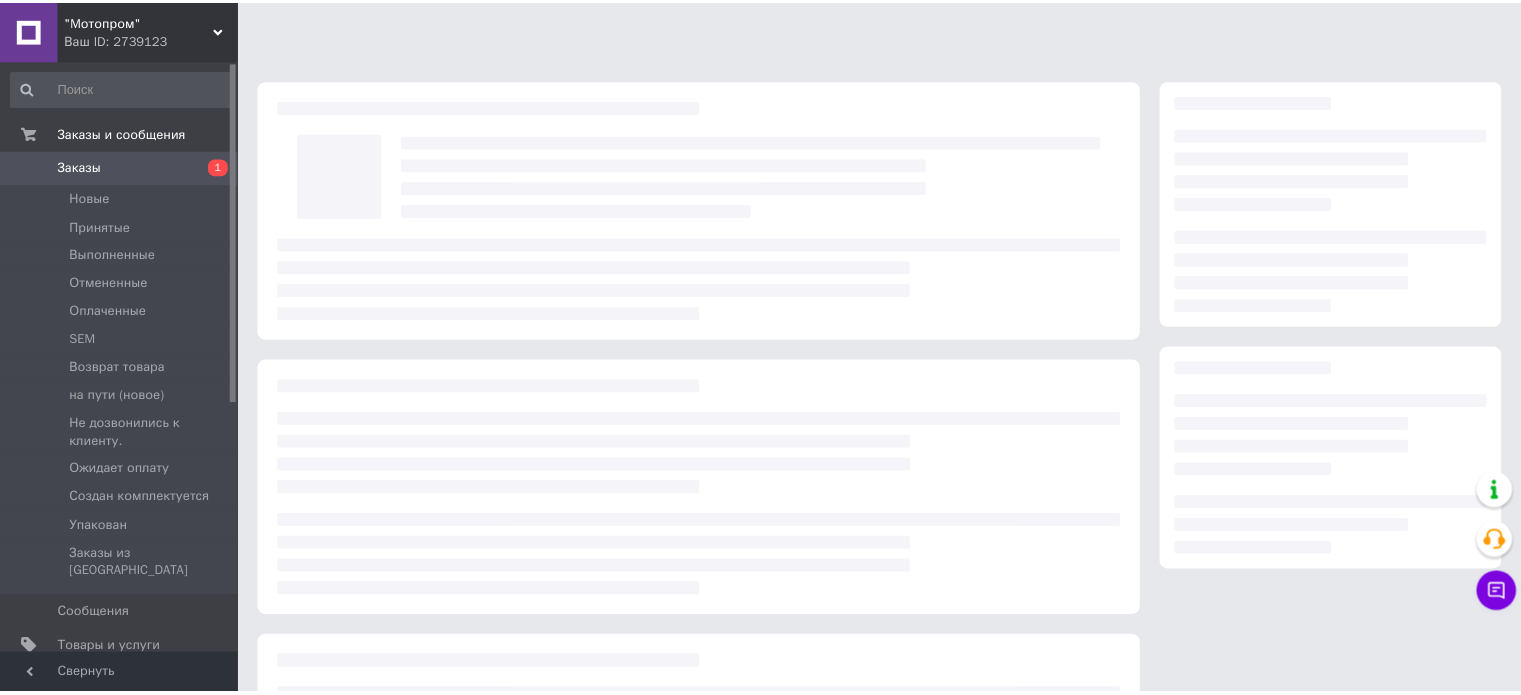 scroll, scrollTop: 0, scrollLeft: 0, axis: both 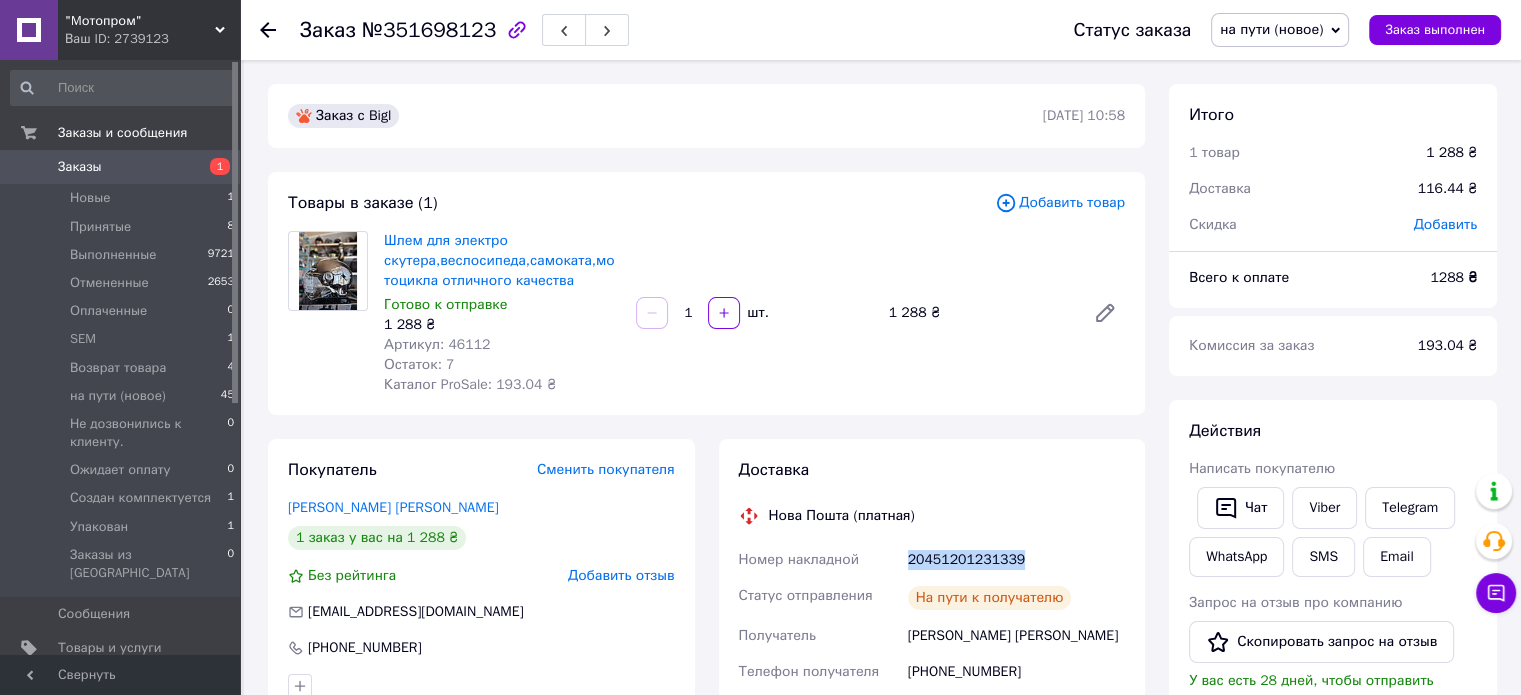 drag, startPoint x: 907, startPoint y: 562, endPoint x: 1007, endPoint y: 561, distance: 100.005 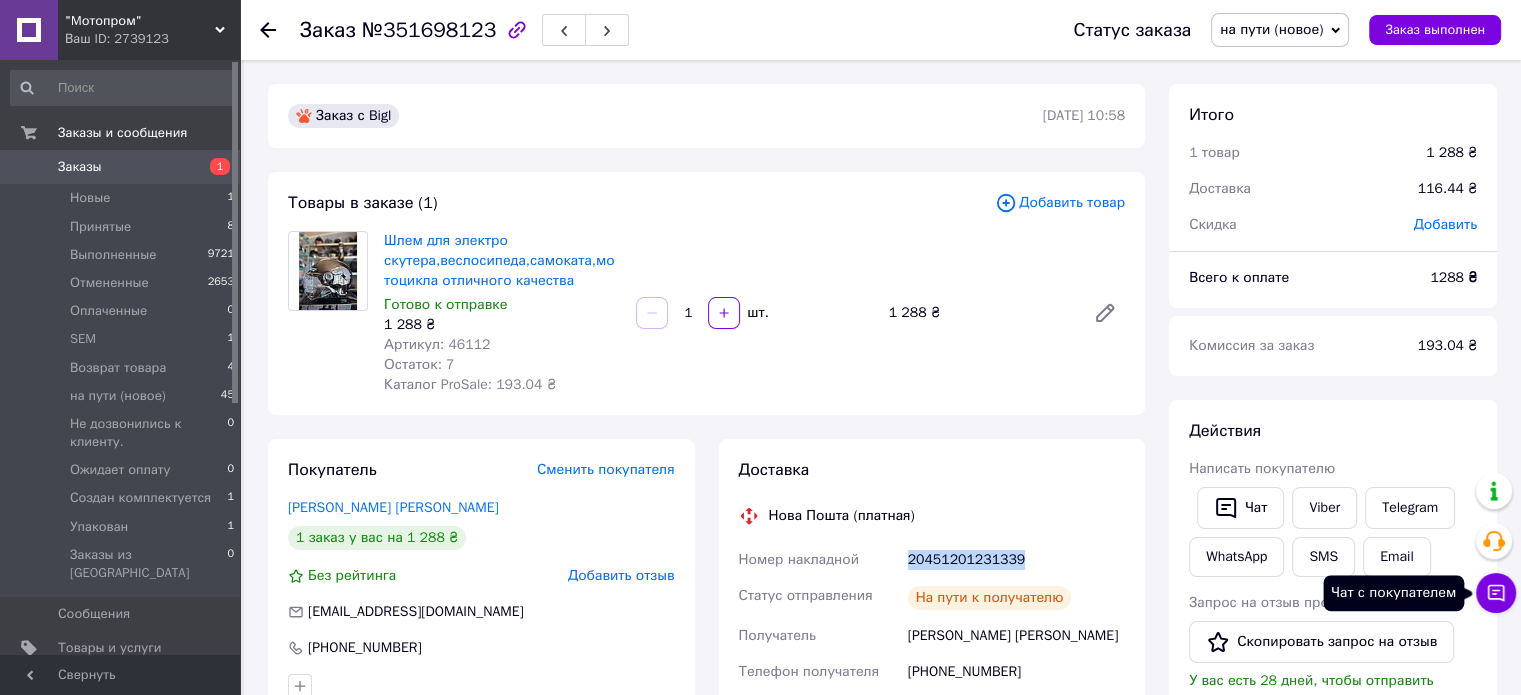 click 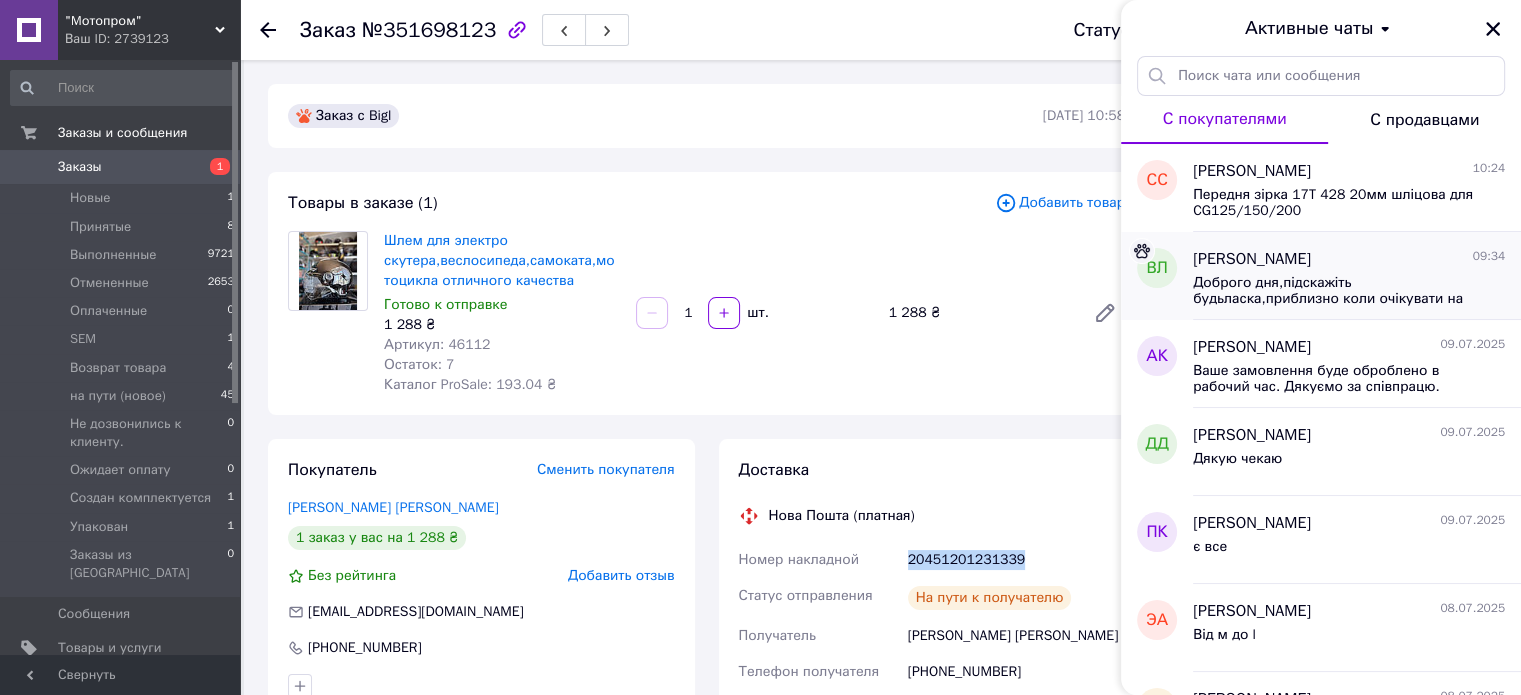 click on "Доброго дня,підскажіть будьласка,приблизно коли очікувати на замовлення?Дякую." at bounding box center [1335, 291] 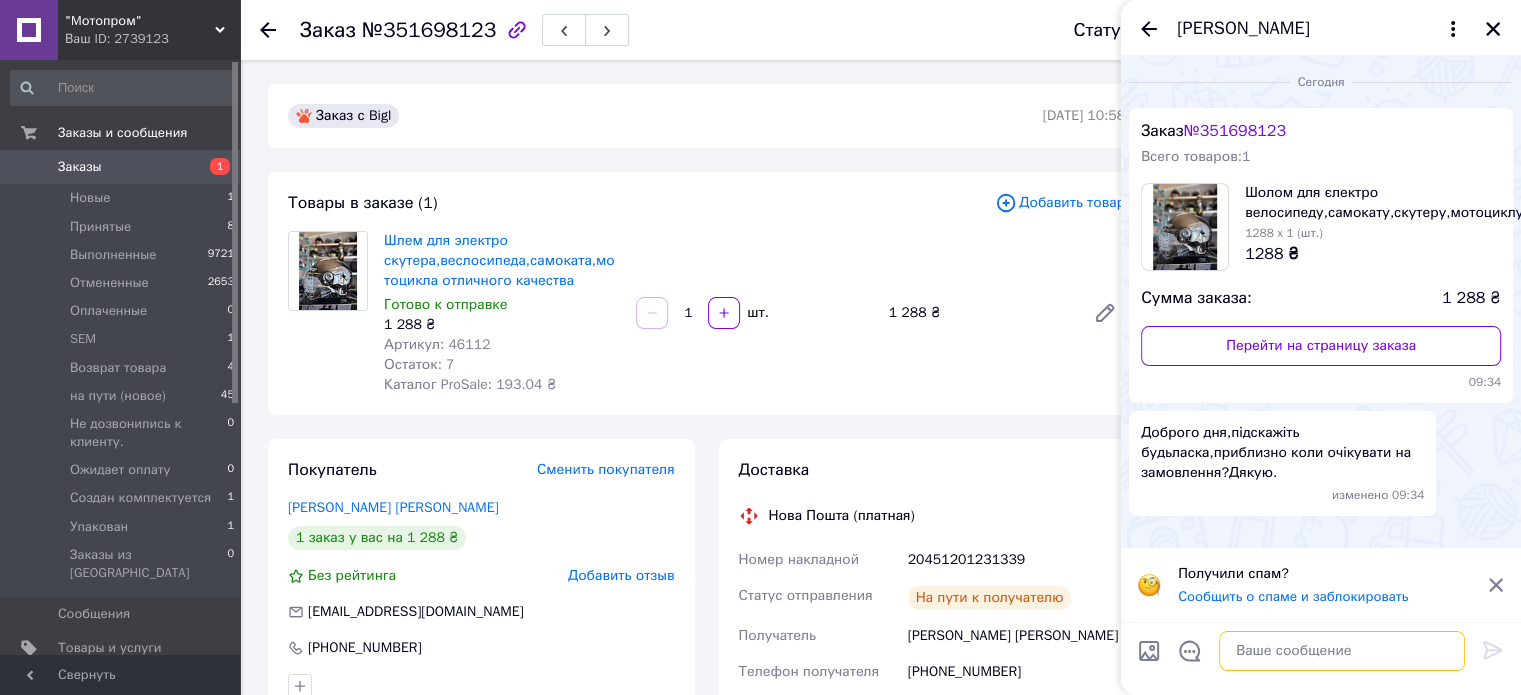 click at bounding box center [1342, 651] 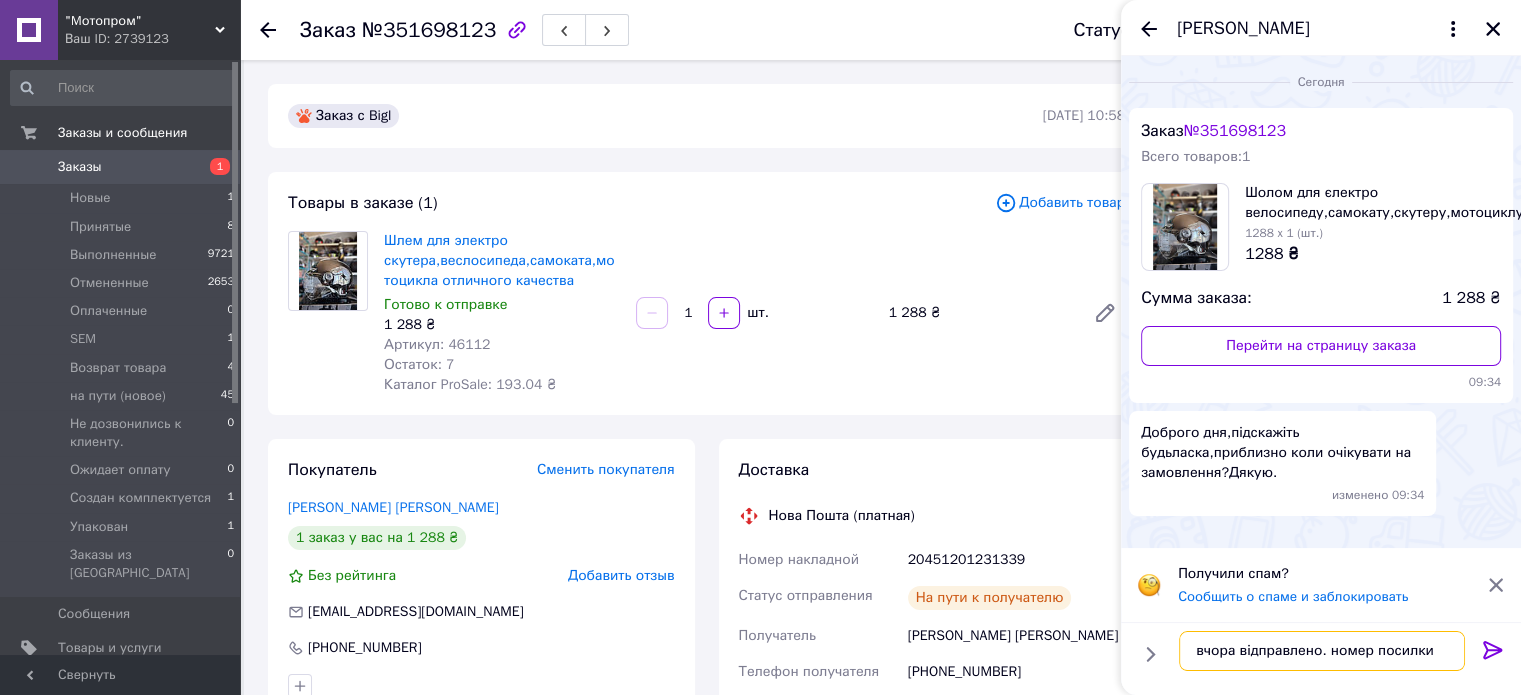 paste on "20451201231339" 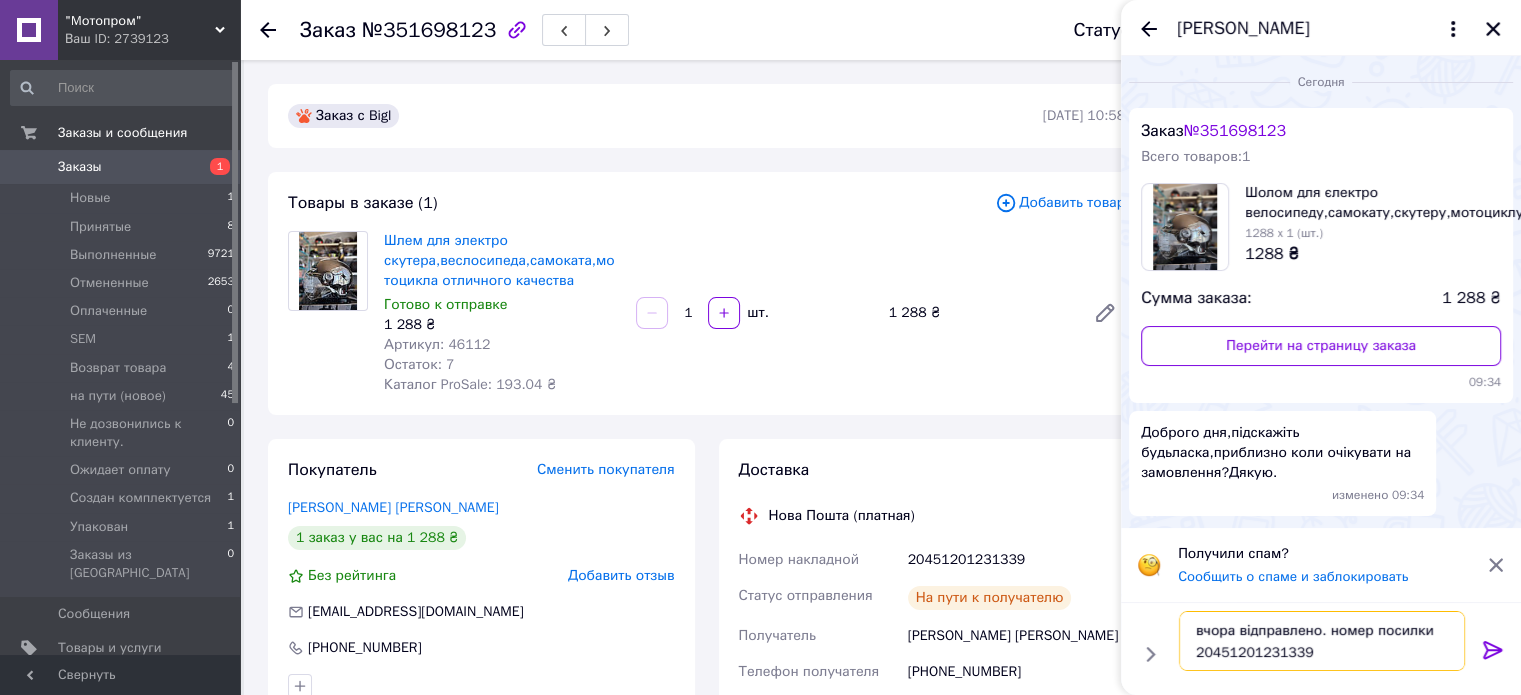 type on "вчора відправлено. номер посилки 20451201231339" 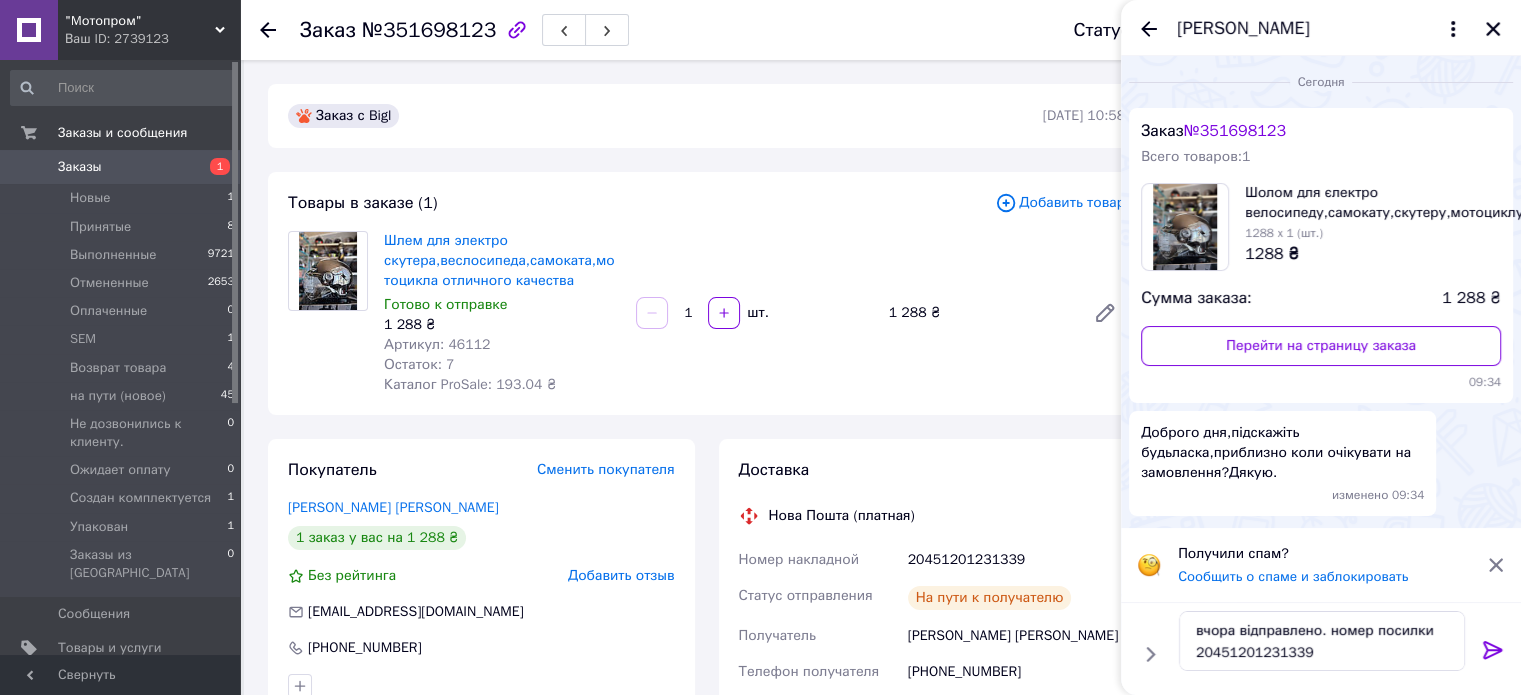 click 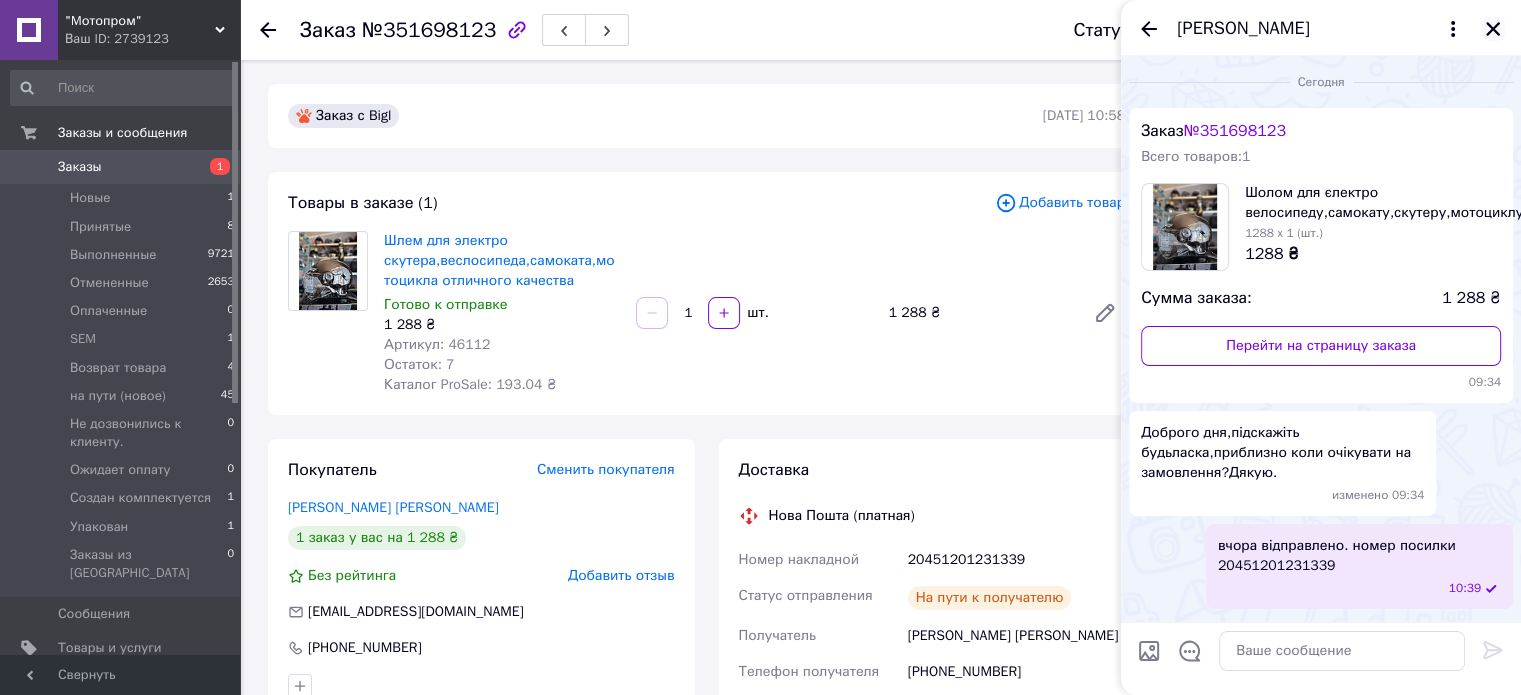 click 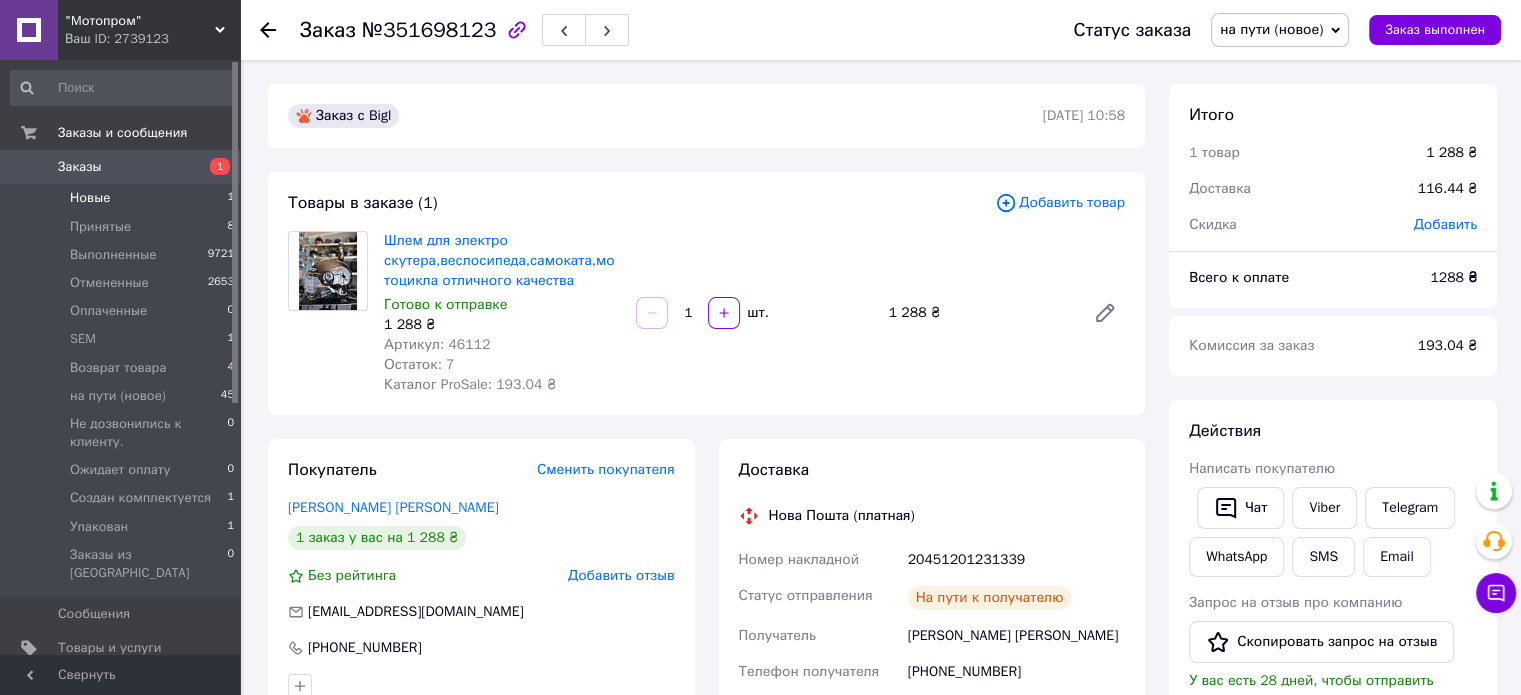 click on "Новые 1" at bounding box center [123, 198] 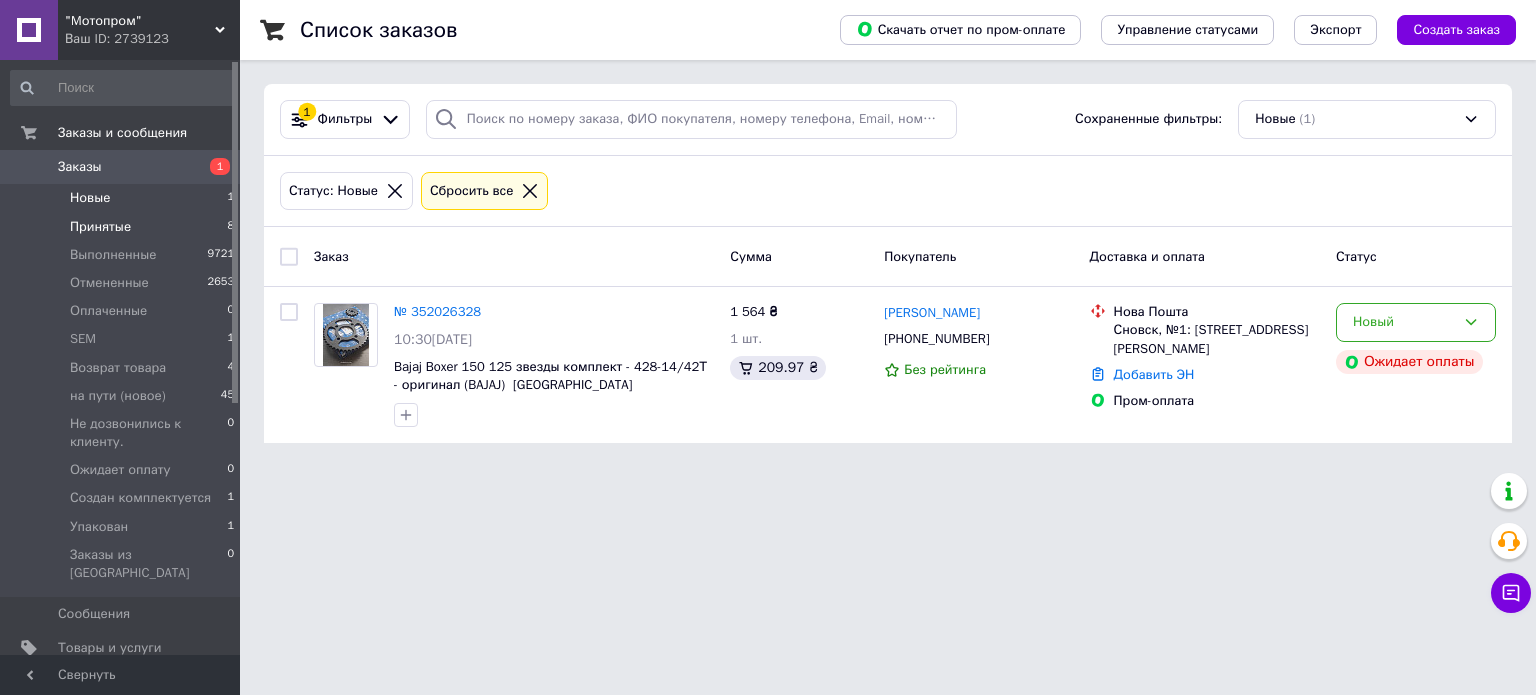 click on "Принятые 8" at bounding box center (123, 227) 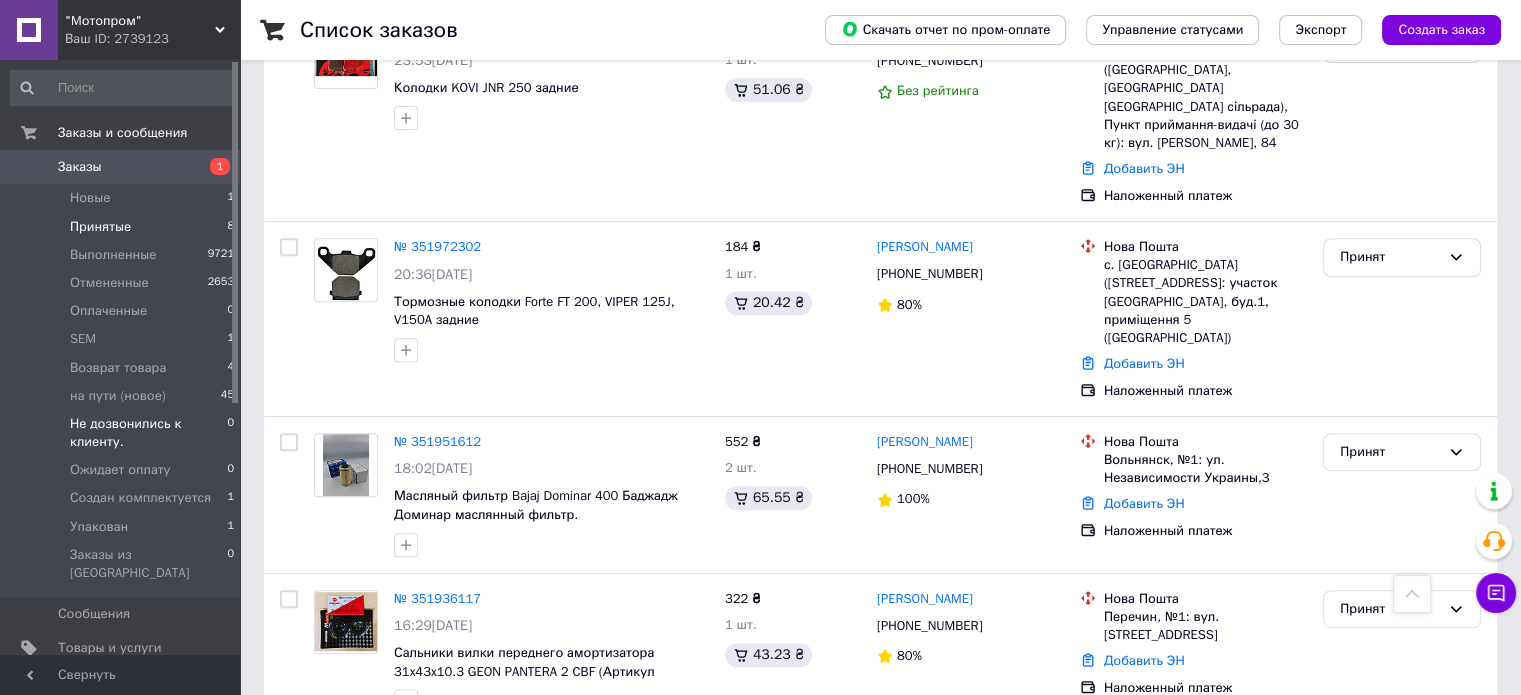 scroll, scrollTop: 800, scrollLeft: 0, axis: vertical 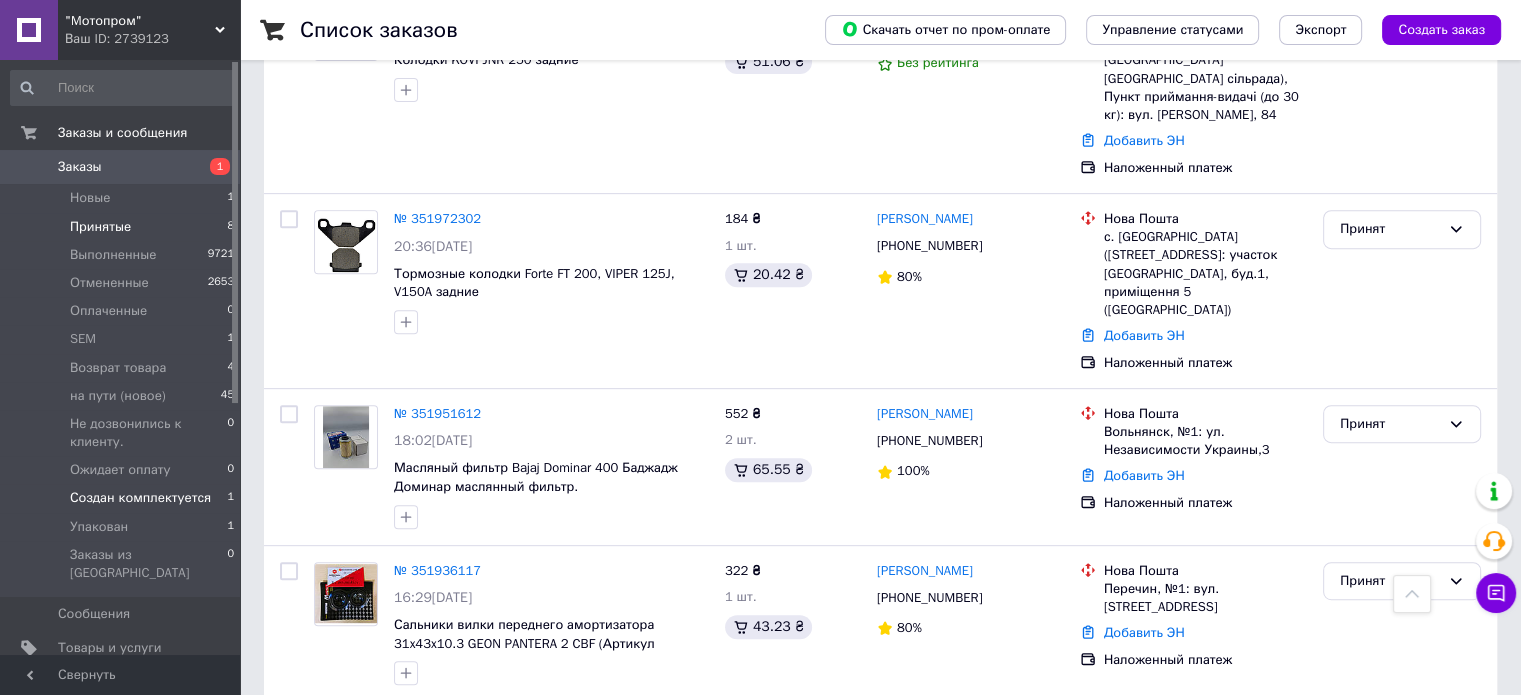 click on "Создан комплектуется" at bounding box center (140, 498) 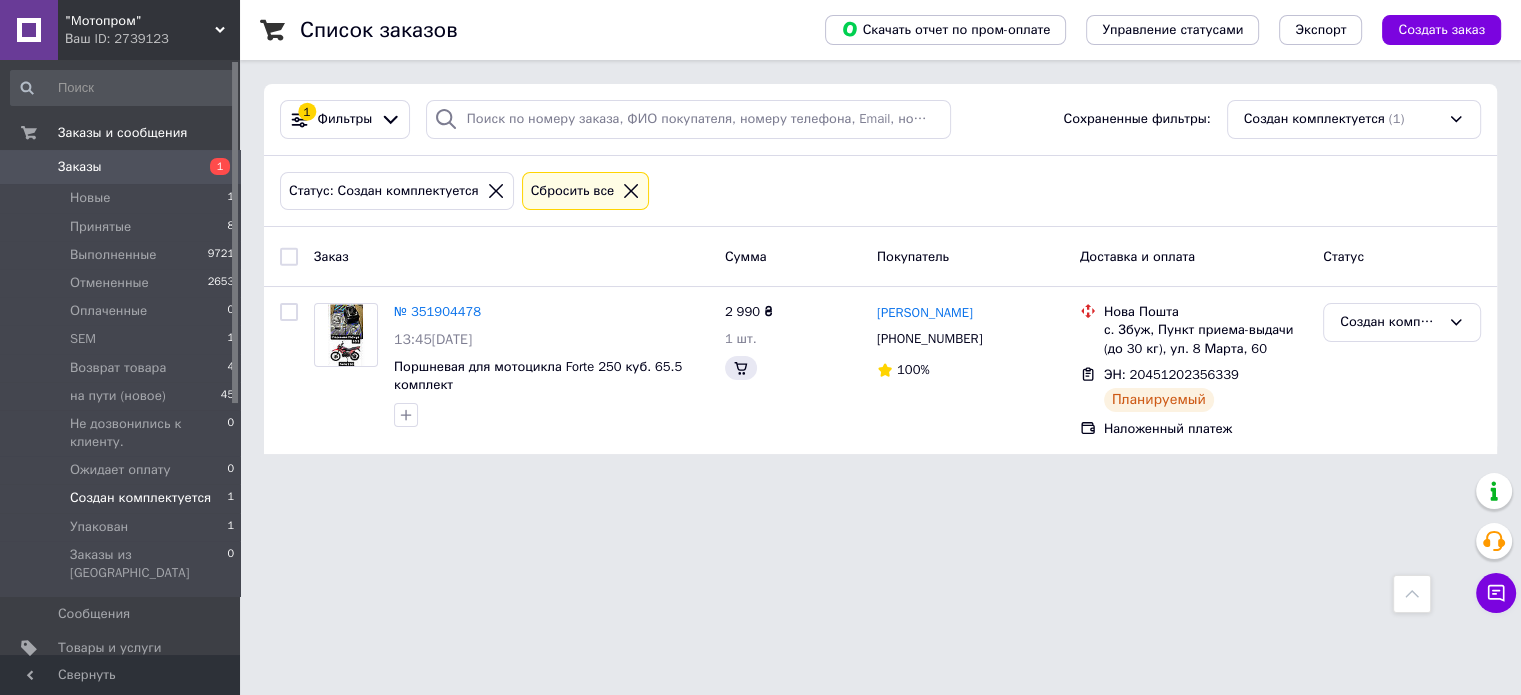 scroll, scrollTop: 0, scrollLeft: 0, axis: both 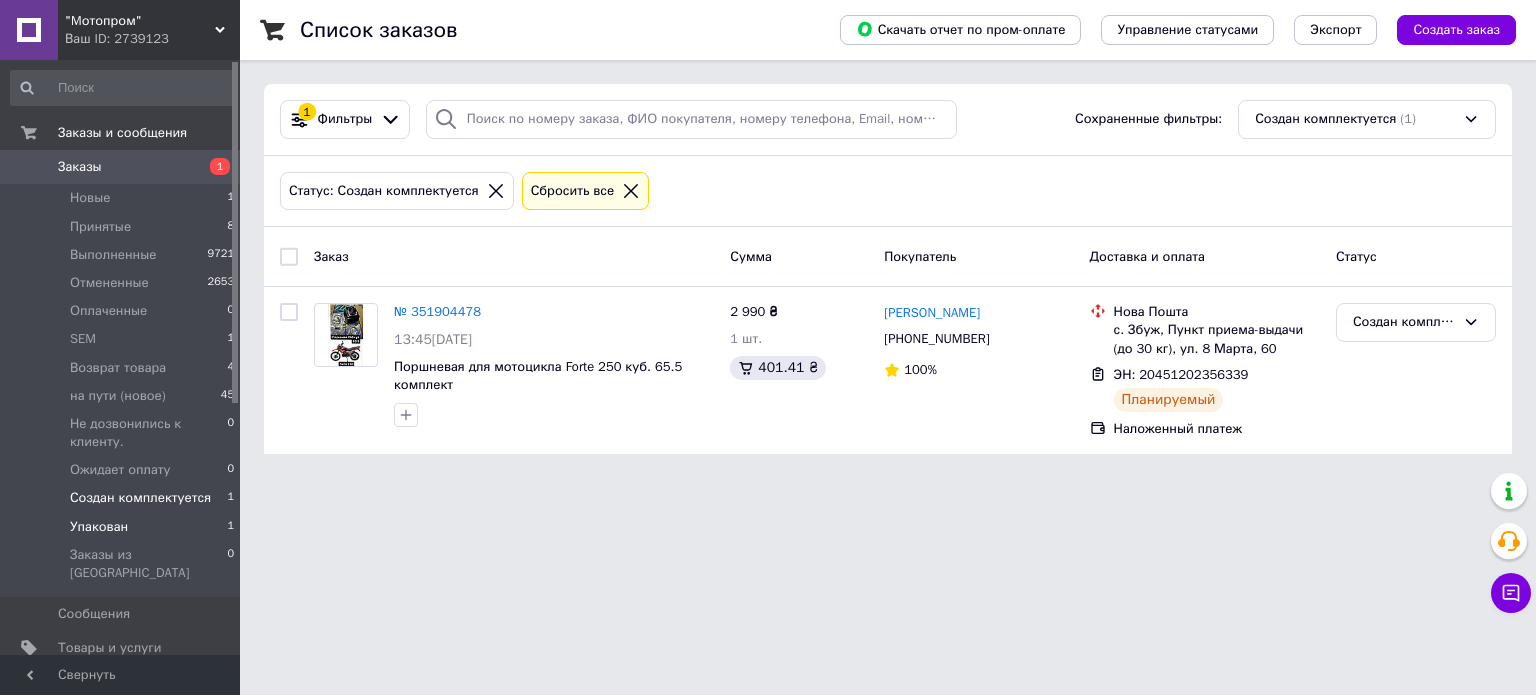 click on "Упакован 1" at bounding box center [123, 527] 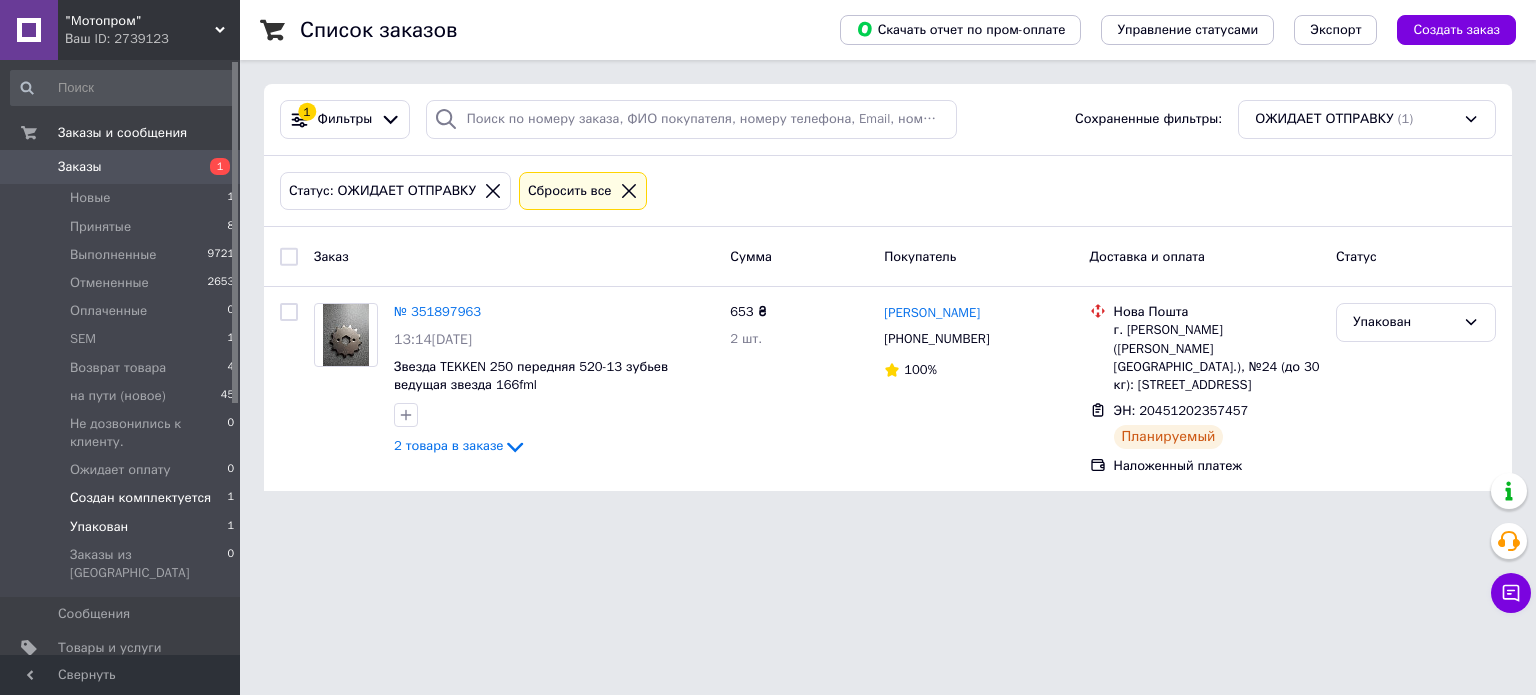 click on "Создан комплектуется" at bounding box center [140, 498] 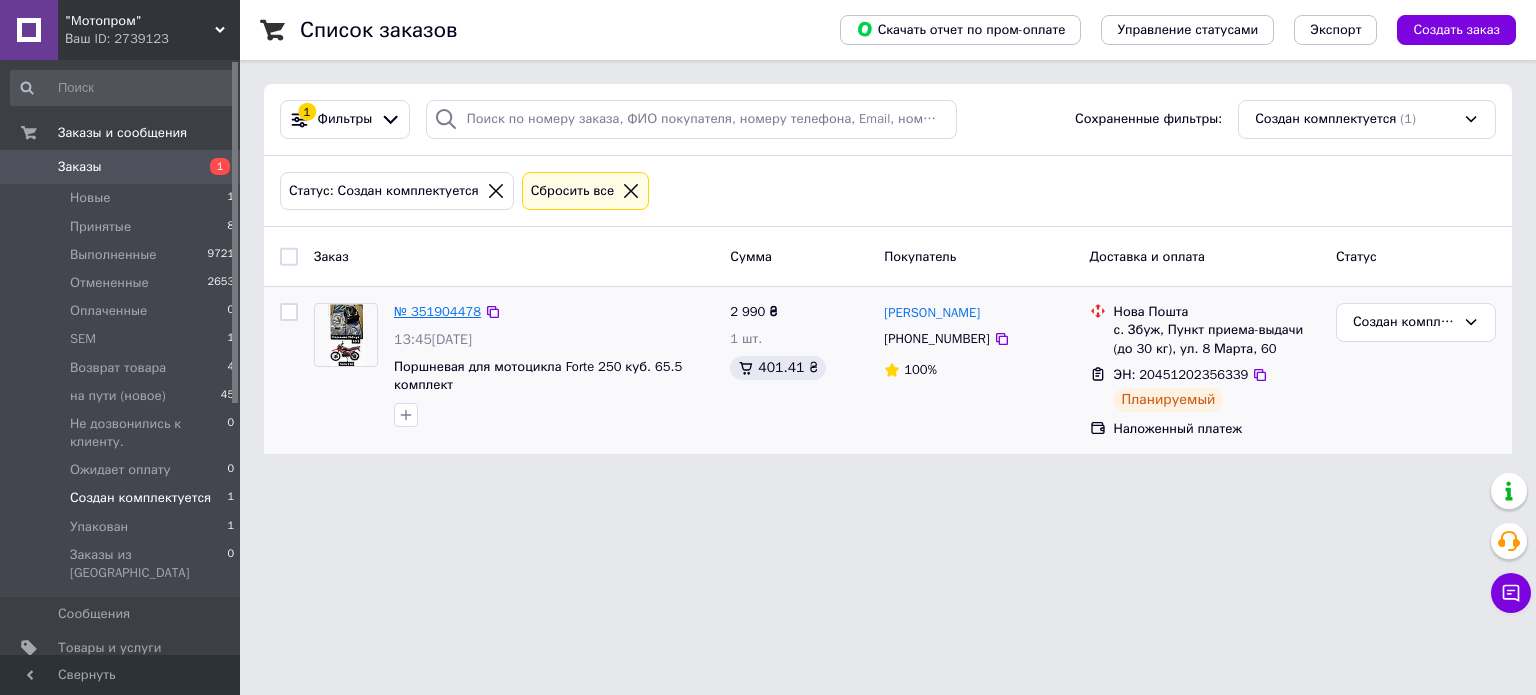 click on "№ 351904478" at bounding box center [437, 311] 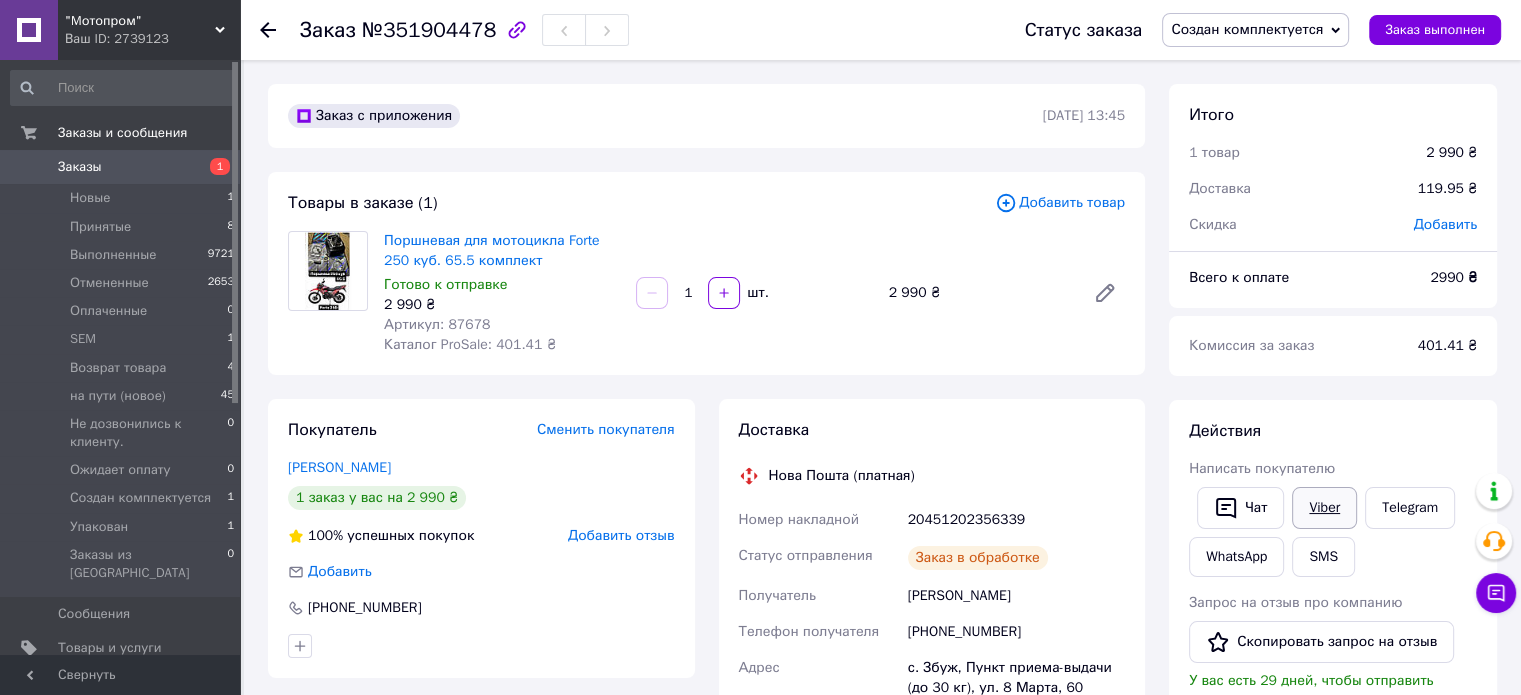 click on "Viber" at bounding box center (1324, 508) 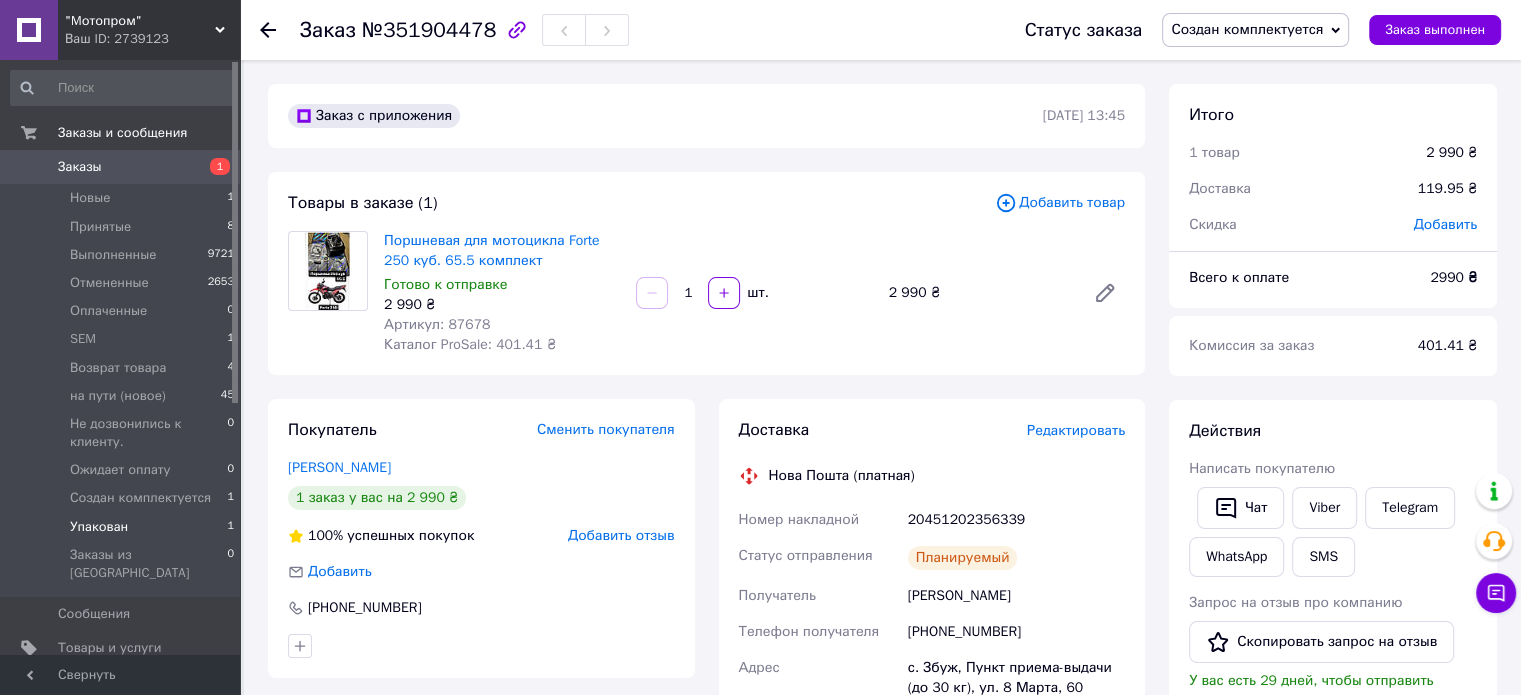 click on "Упакован 1" at bounding box center (123, 527) 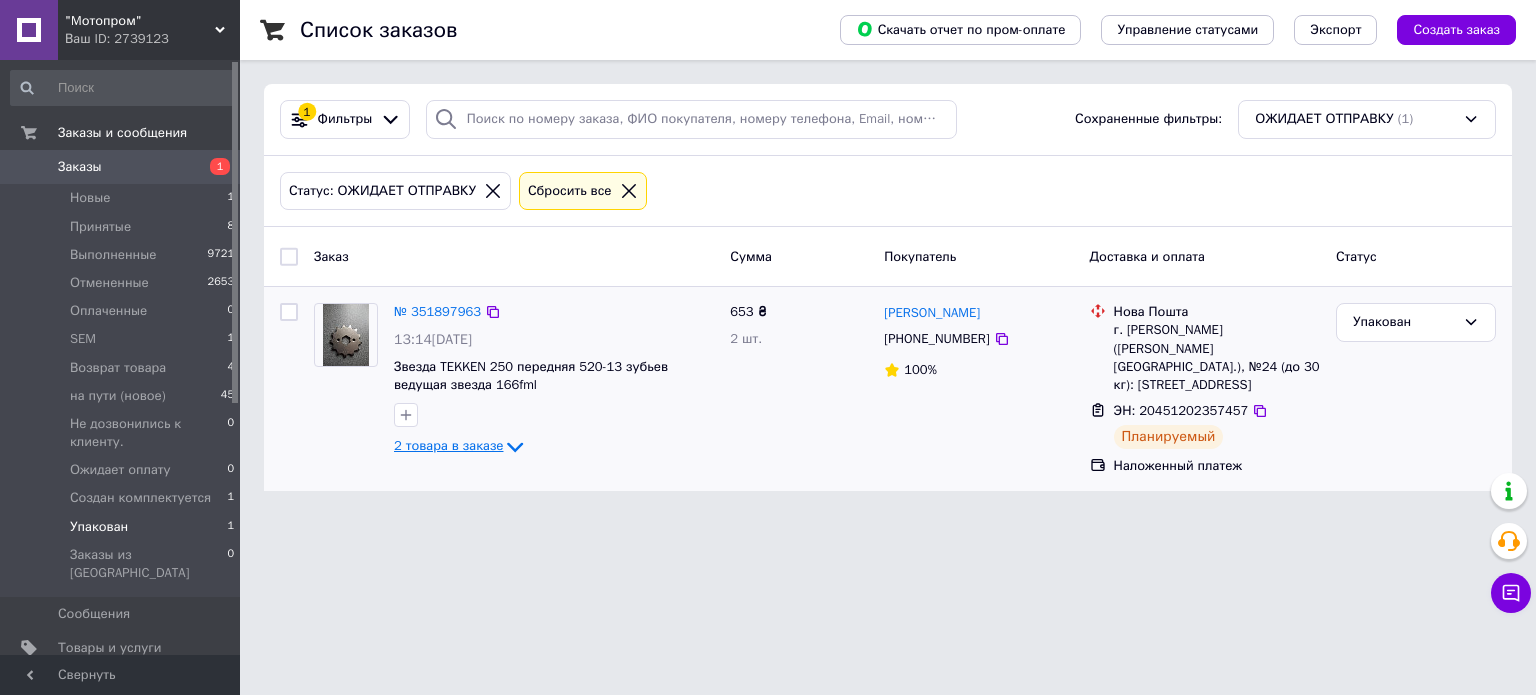 click 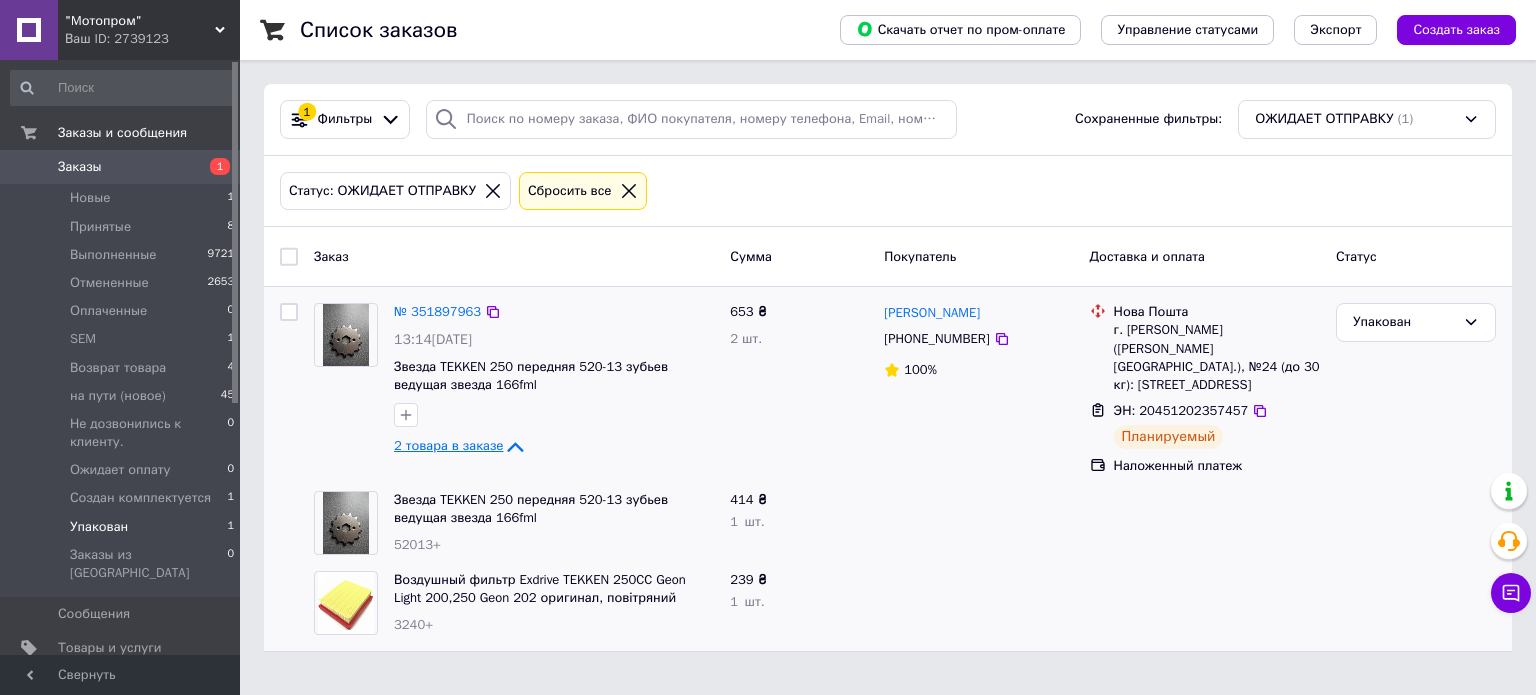 click on "Упакован 1" at bounding box center [123, 527] 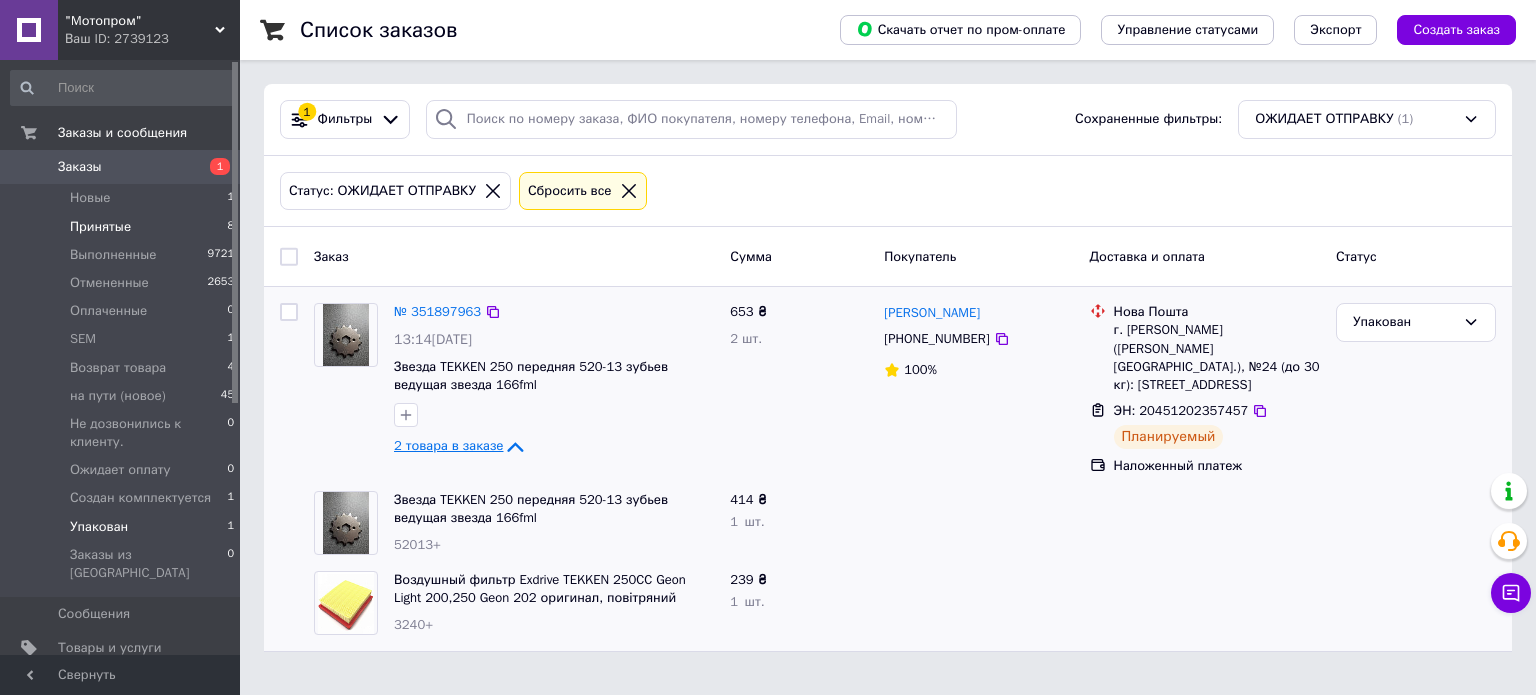 click on "Принятые 8" at bounding box center [123, 227] 